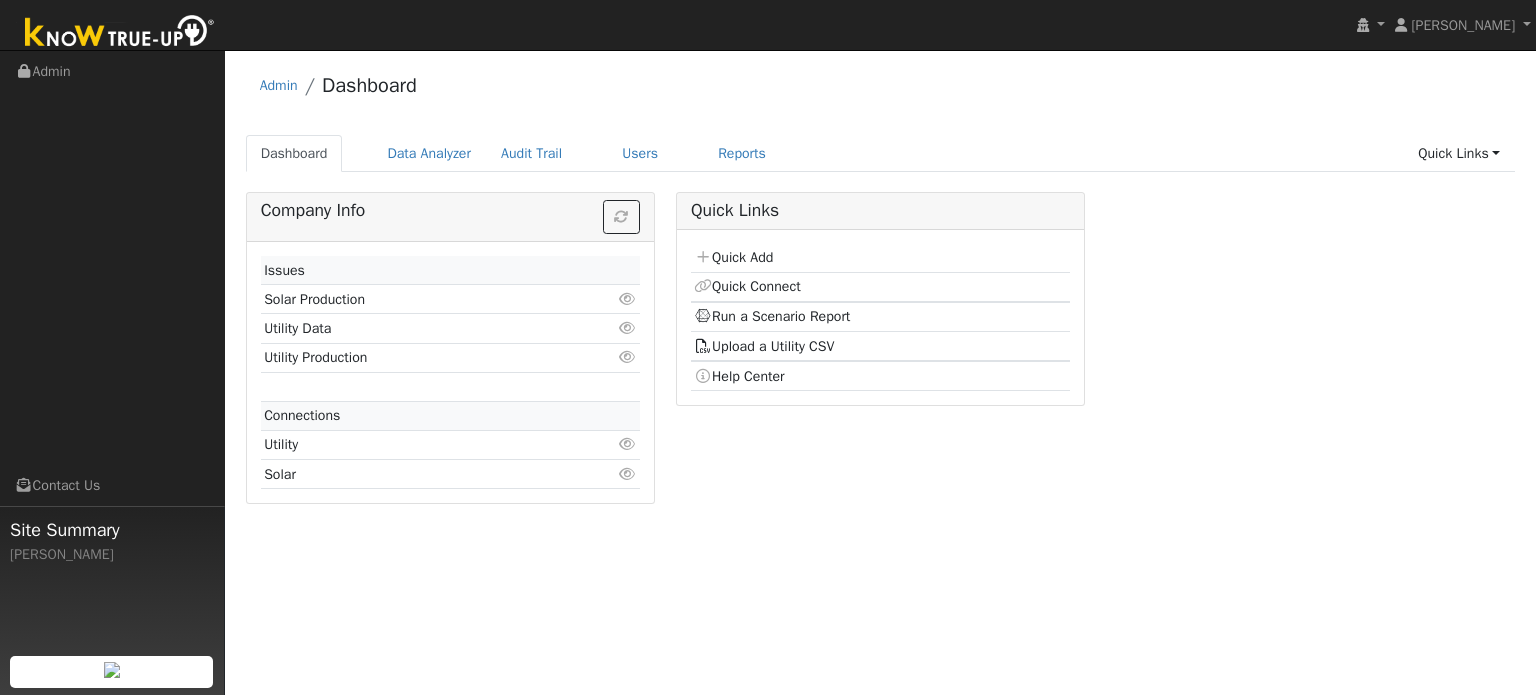 scroll, scrollTop: 0, scrollLeft: 0, axis: both 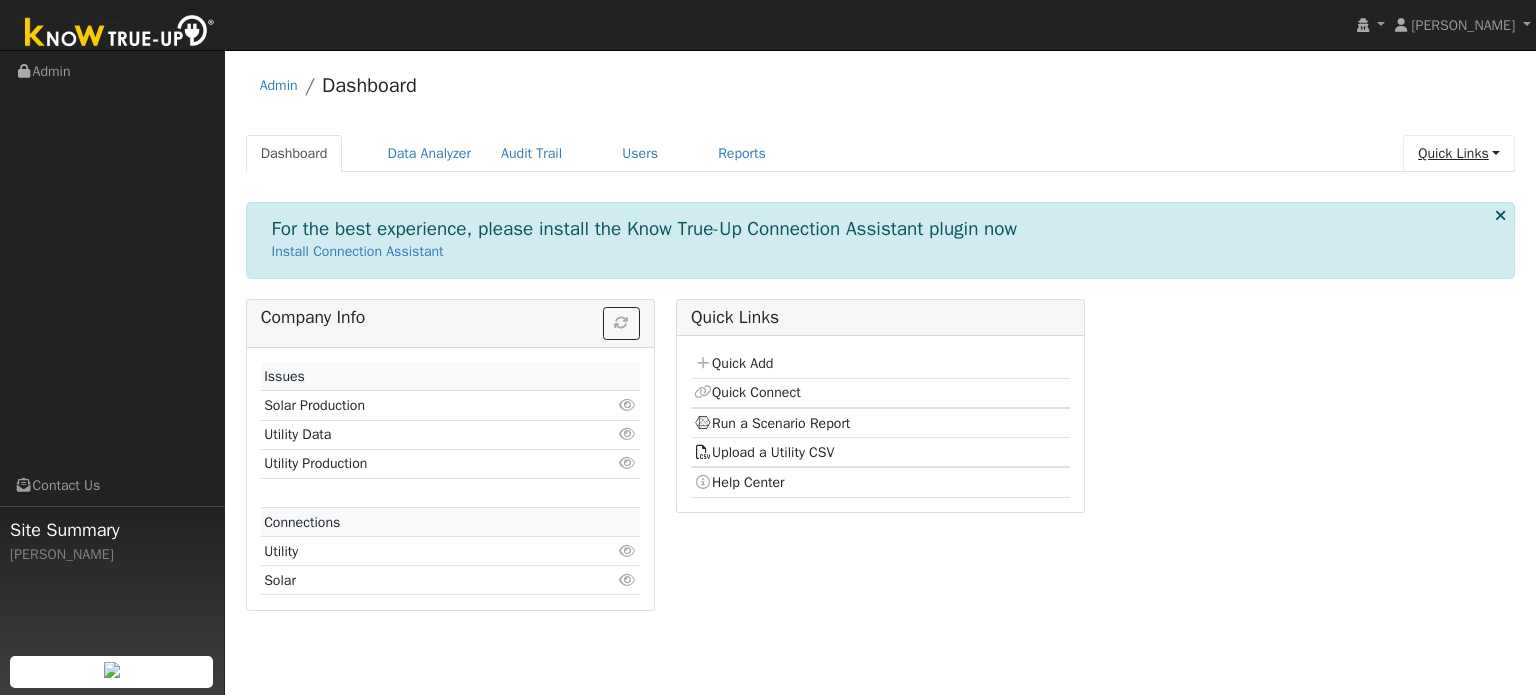 click on "Quick Links" at bounding box center [1459, 153] 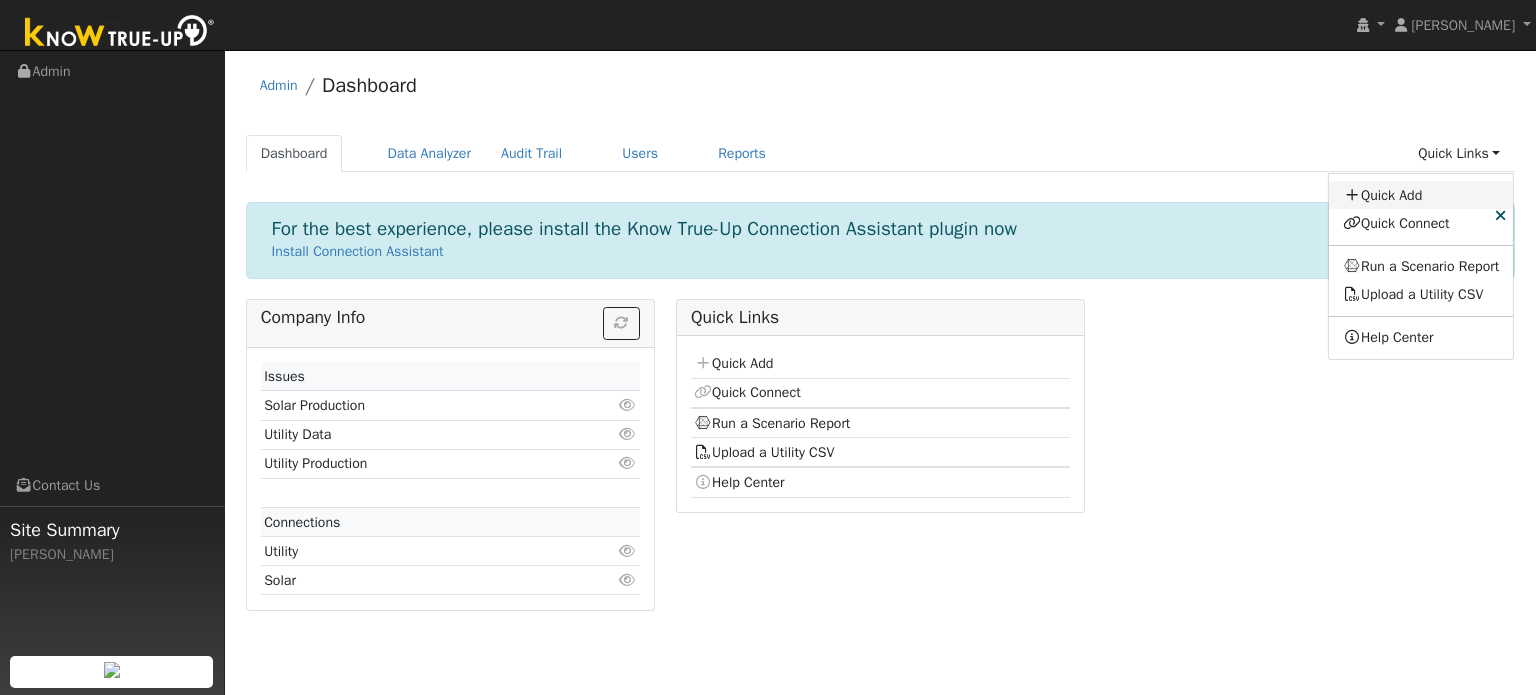 click on "Quick Add" at bounding box center (1421, 195) 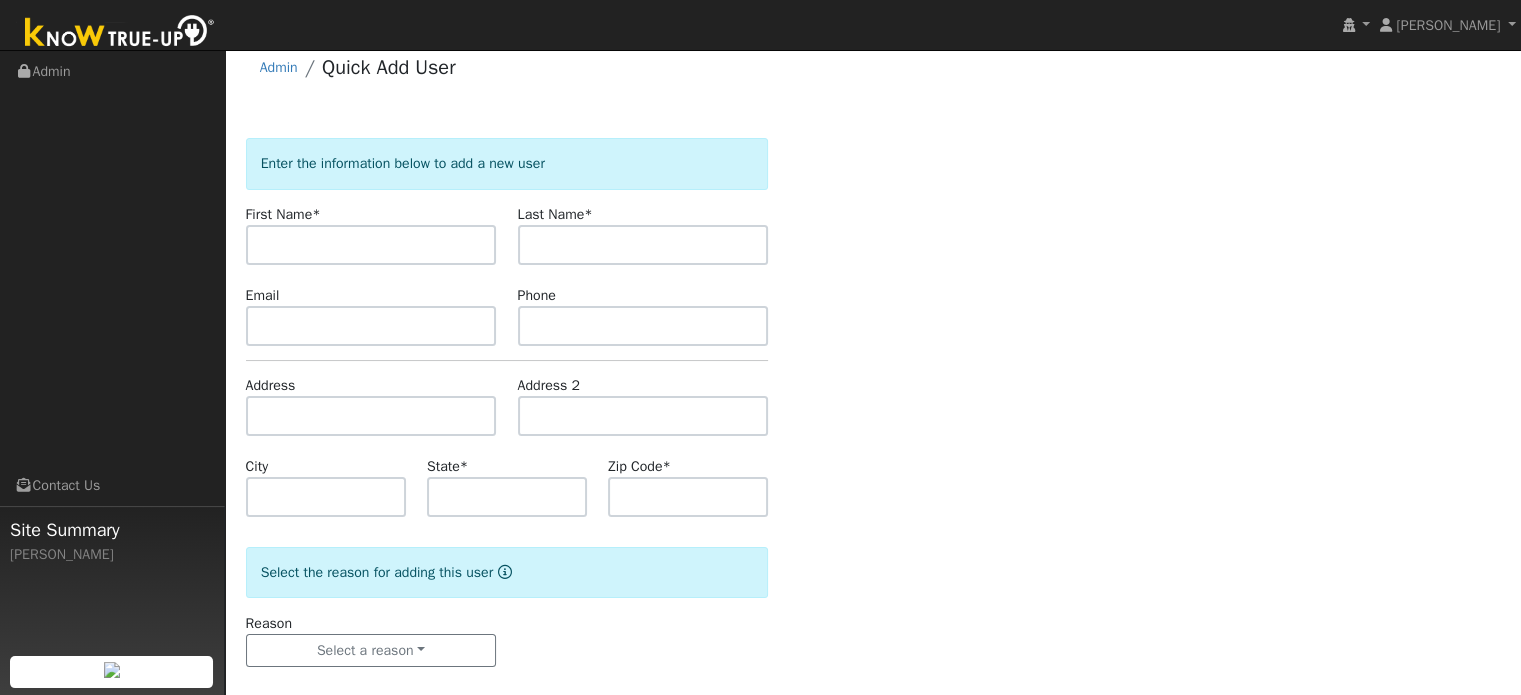 scroll, scrollTop: 0, scrollLeft: 0, axis: both 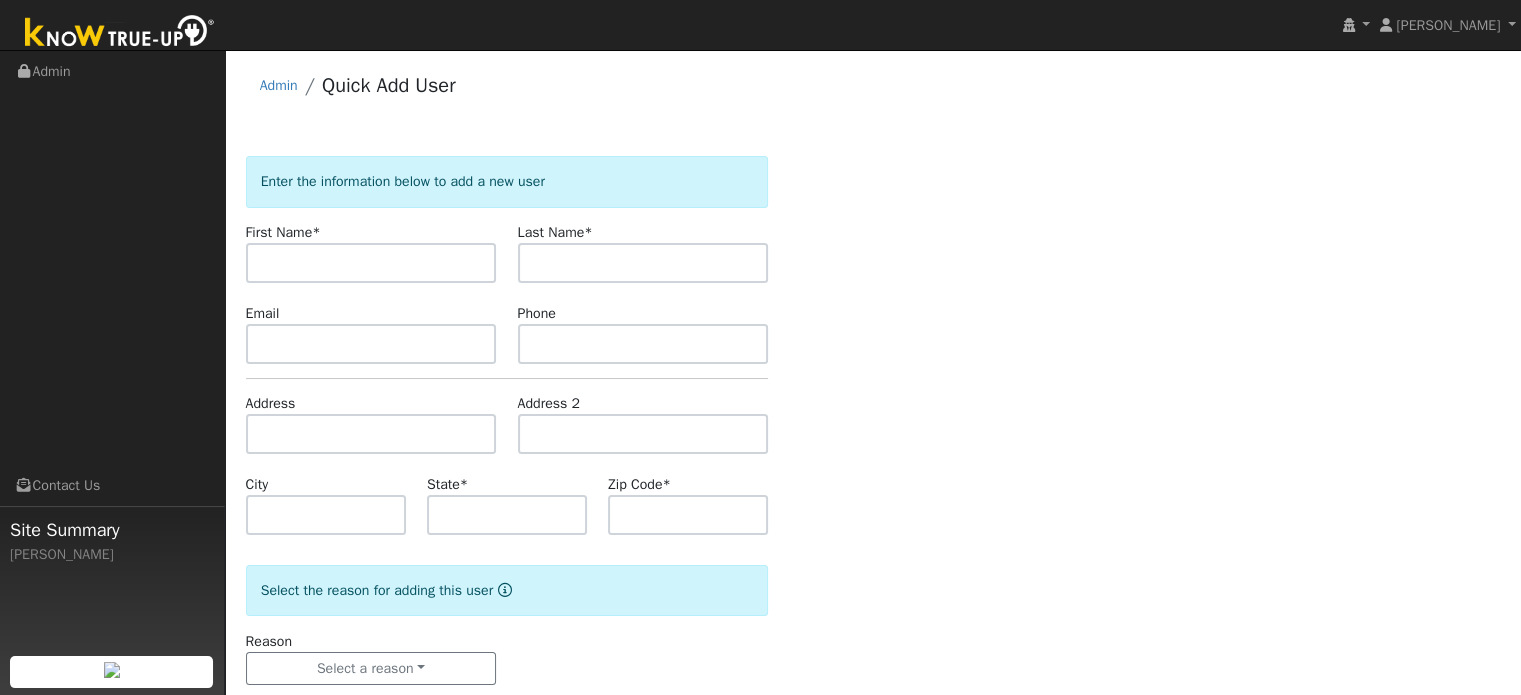 click at bounding box center (120, 33) 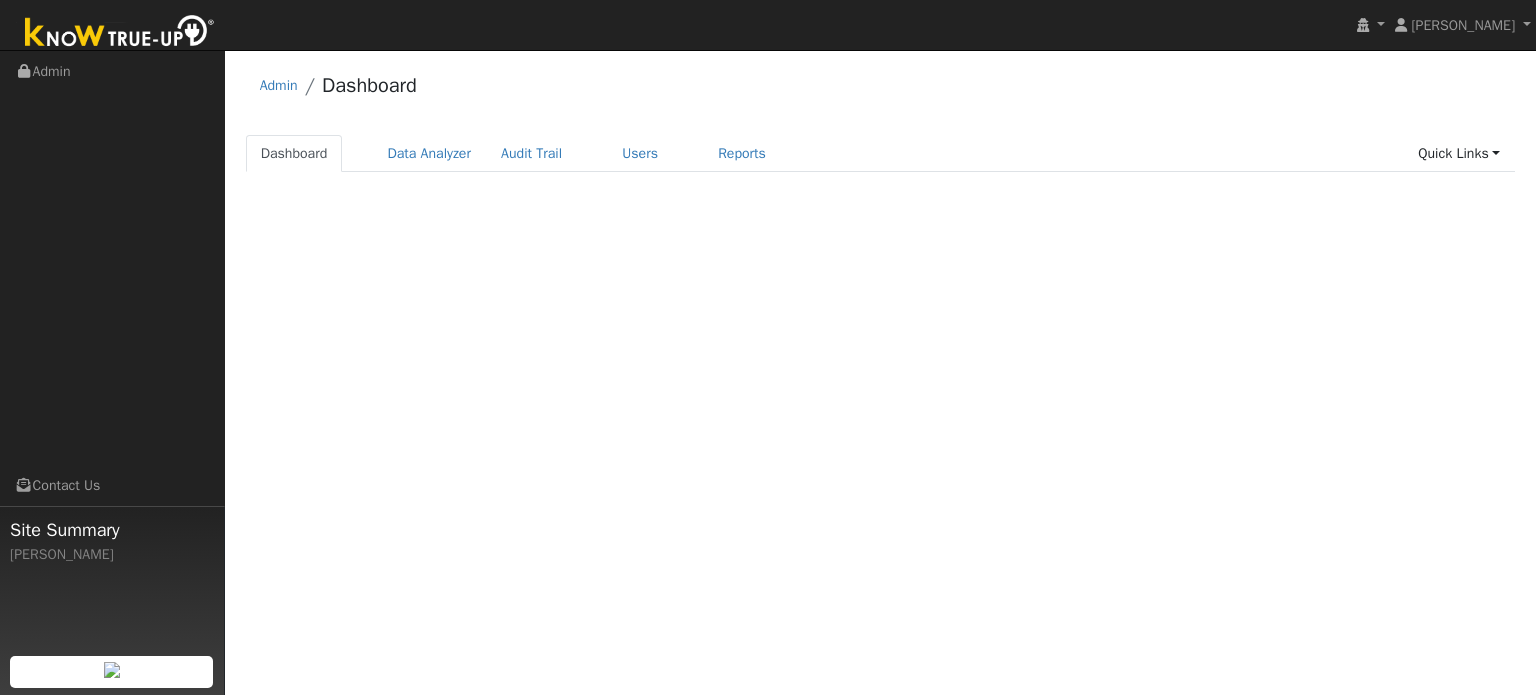 scroll, scrollTop: 0, scrollLeft: 0, axis: both 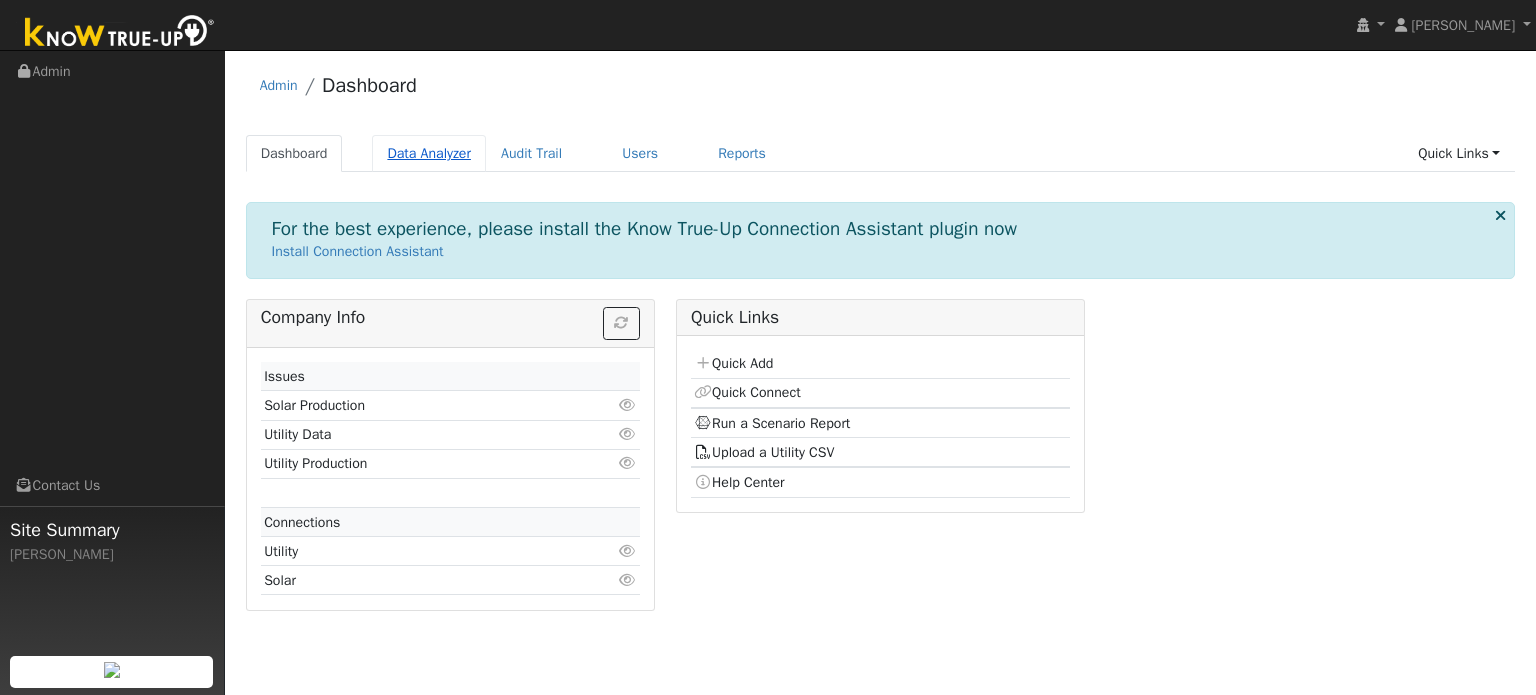 click on "Data Analyzer" at bounding box center [429, 153] 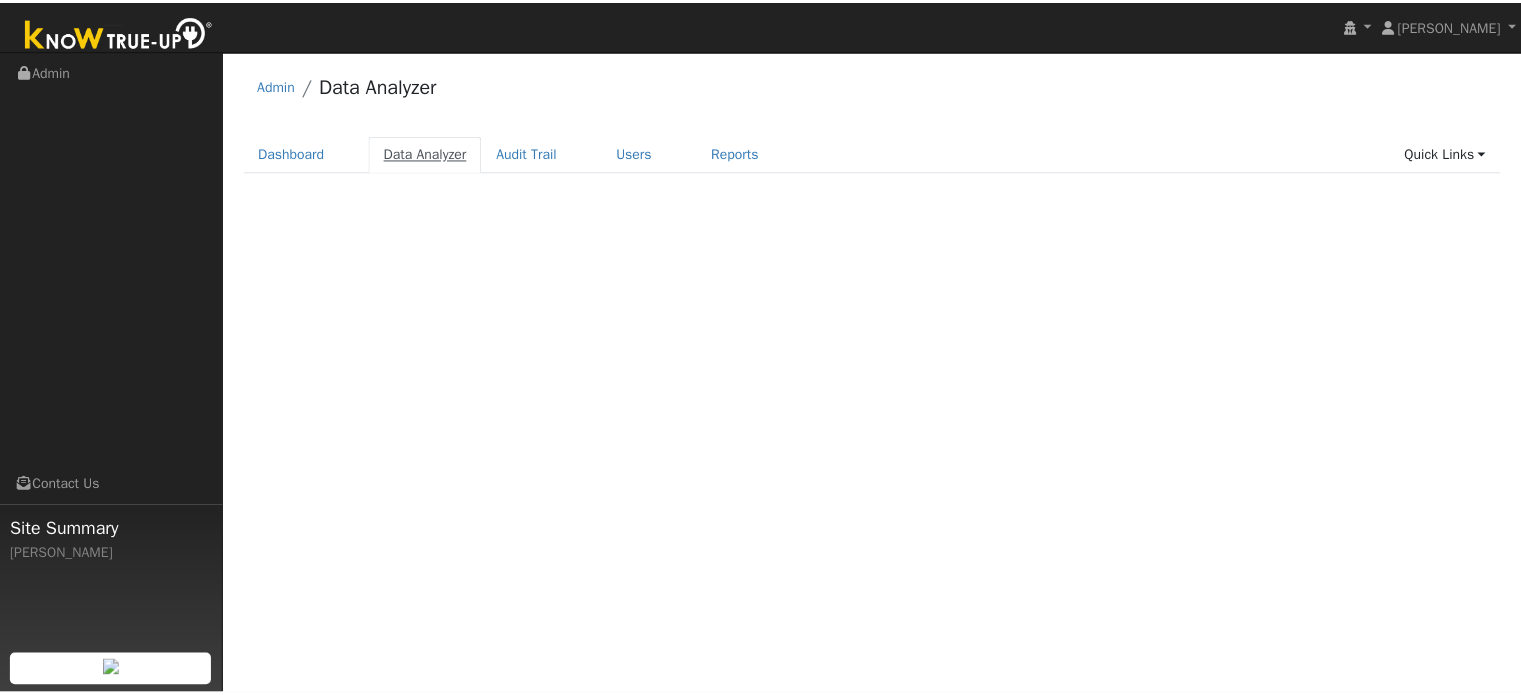 scroll, scrollTop: 0, scrollLeft: 0, axis: both 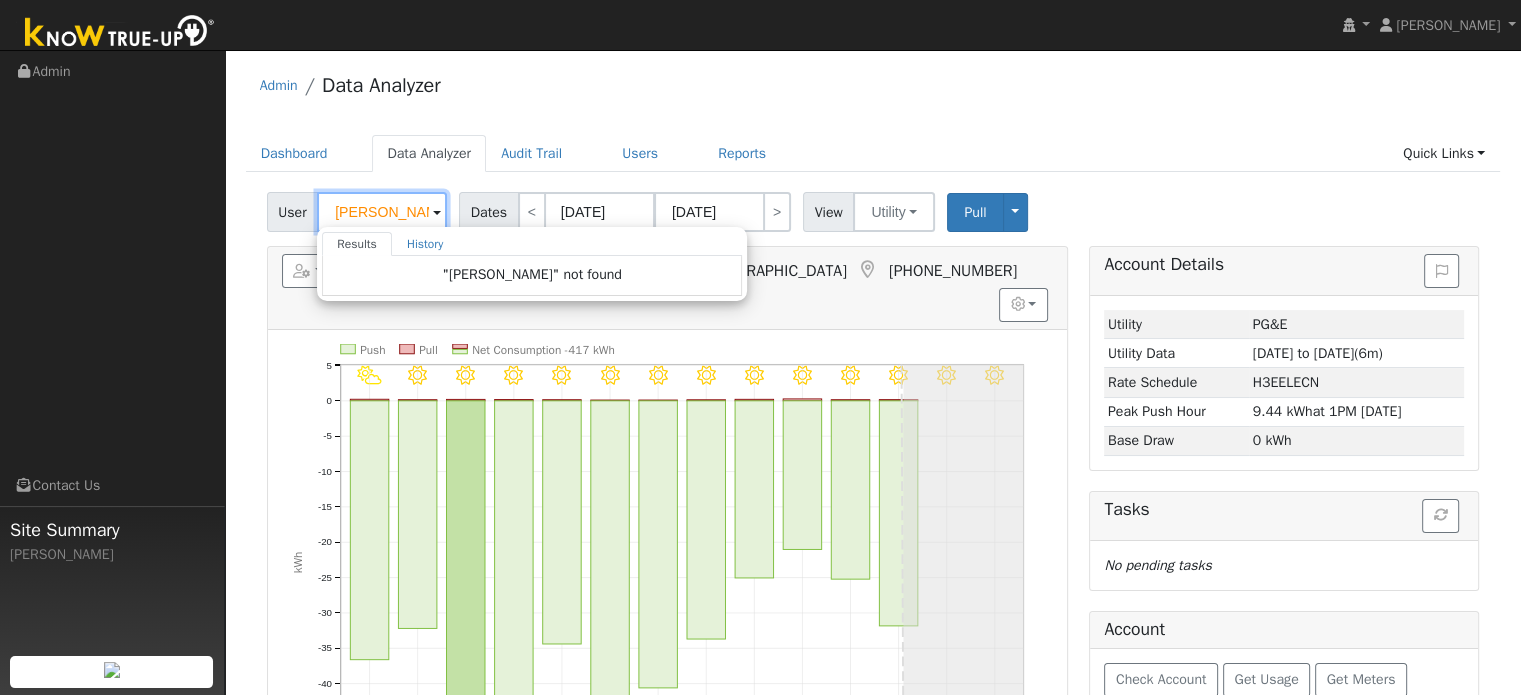 click on "[PERSON_NAME]" at bounding box center (382, 212) 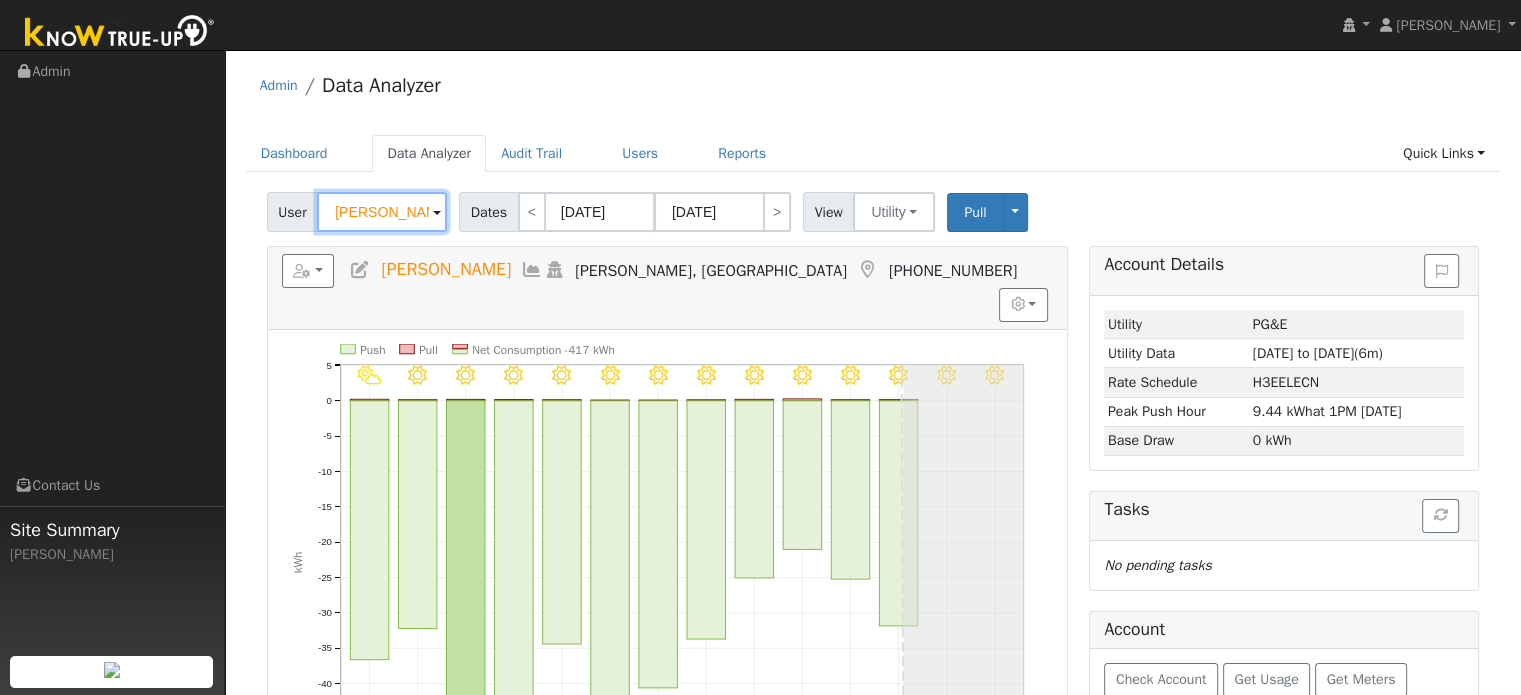 type on "Eric LuceroJ" 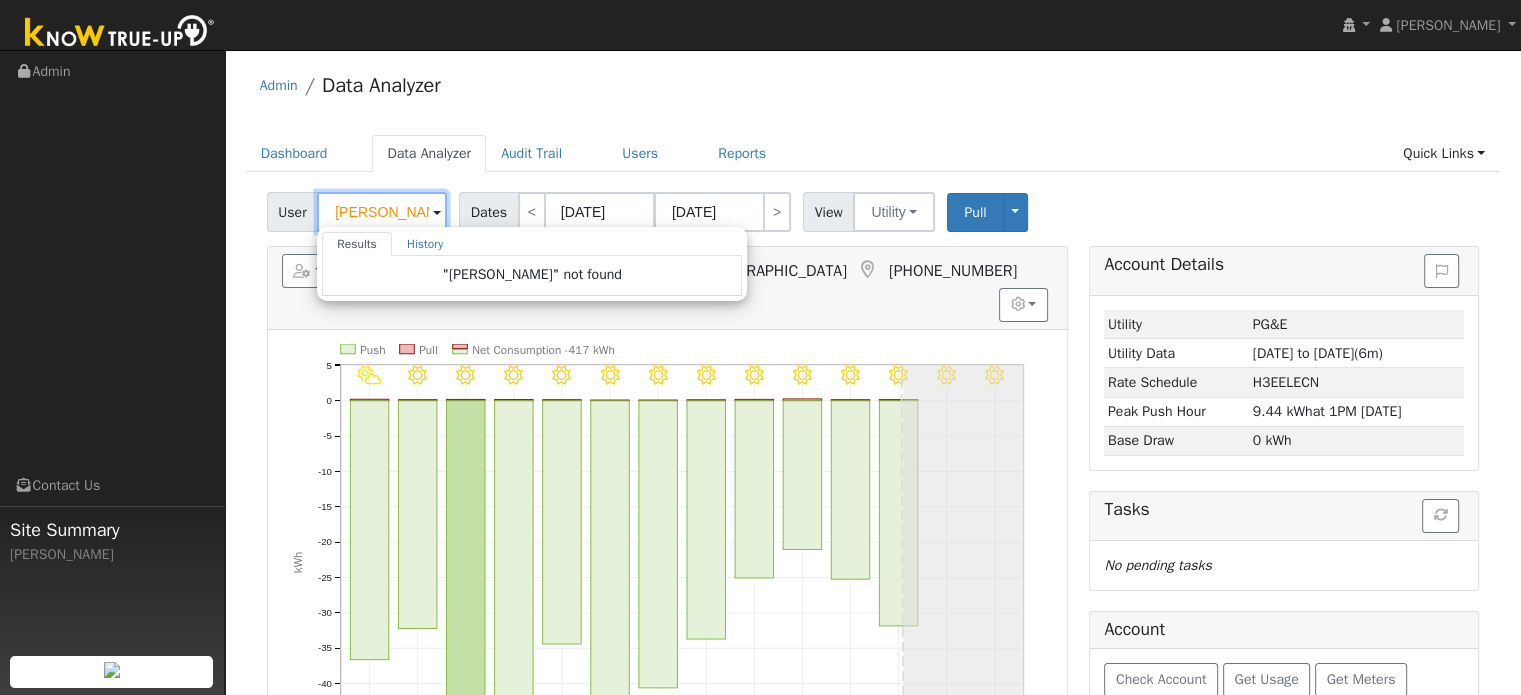 click on "John Evans" at bounding box center (382, 212) 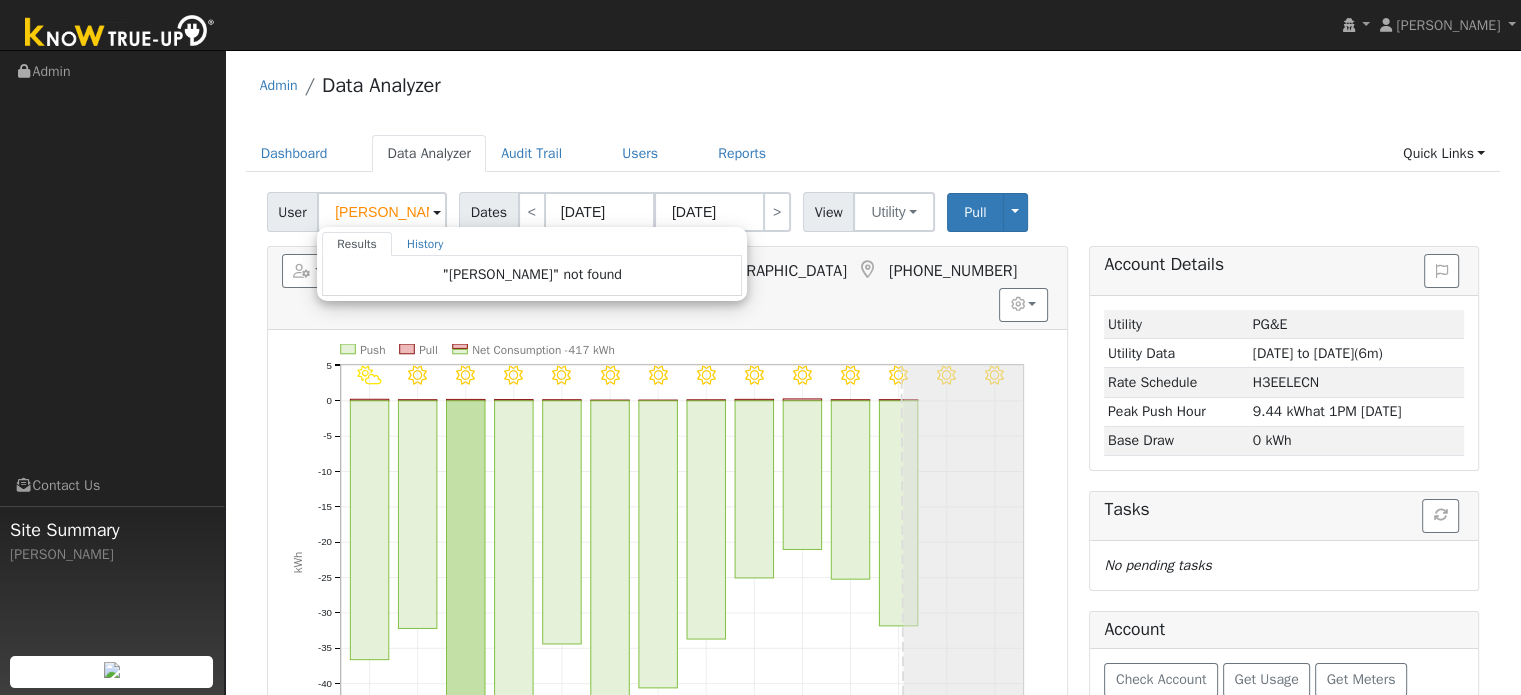 click on "Admin
Data Analyzer" at bounding box center (873, 90) 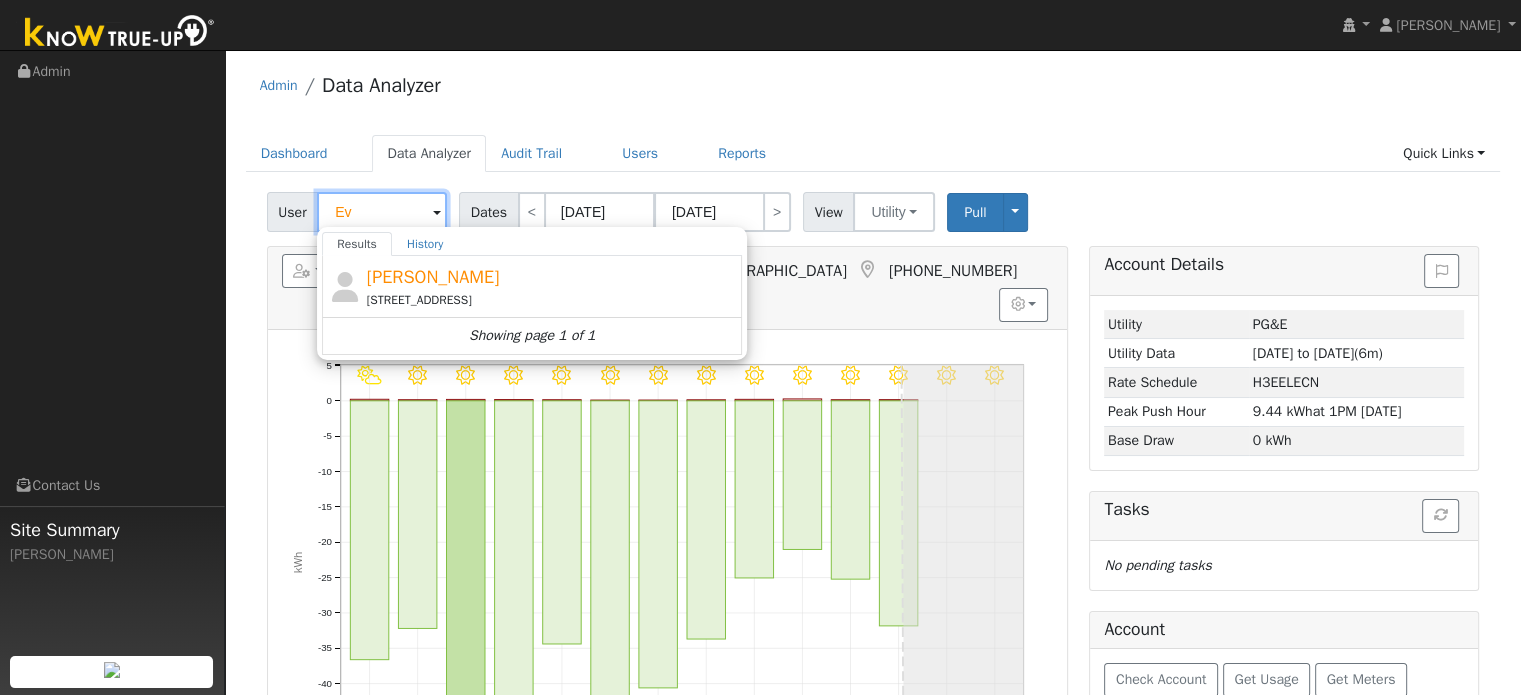 type on "E" 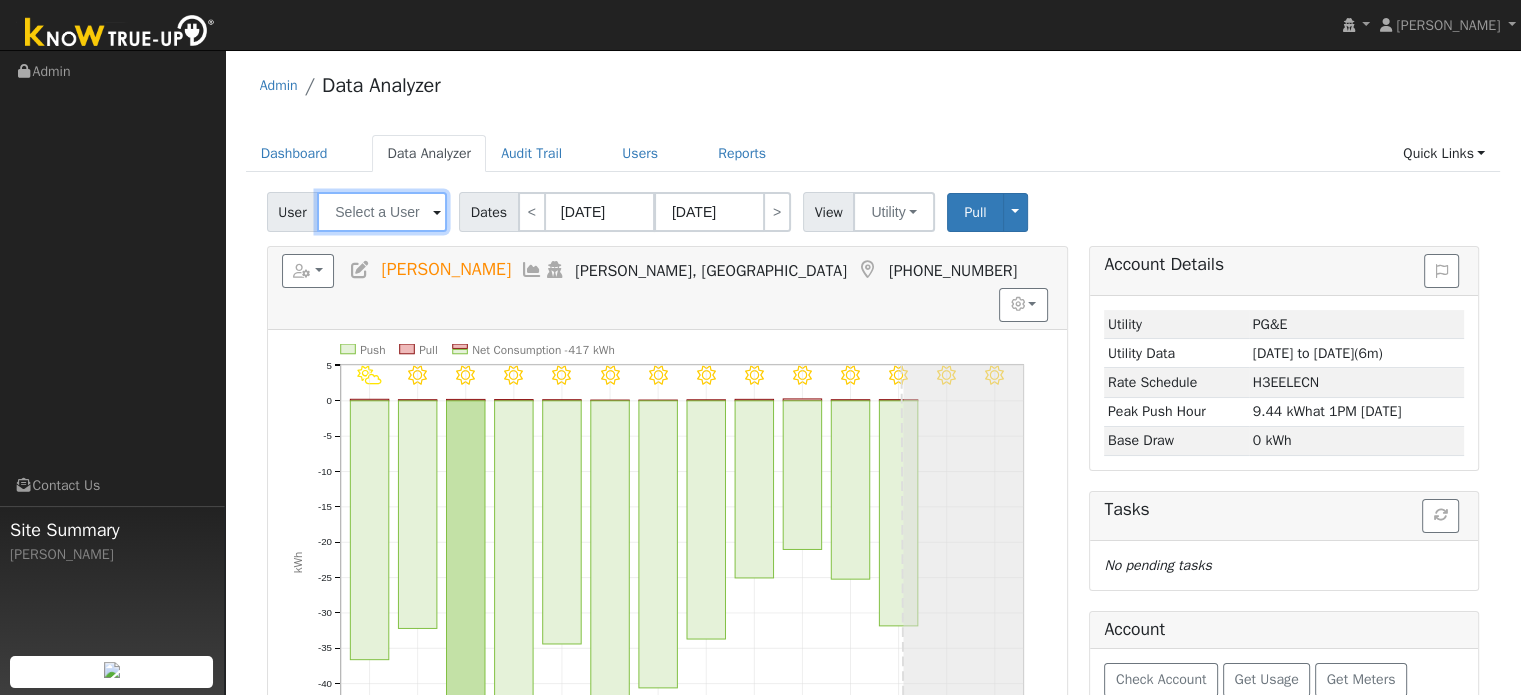 type 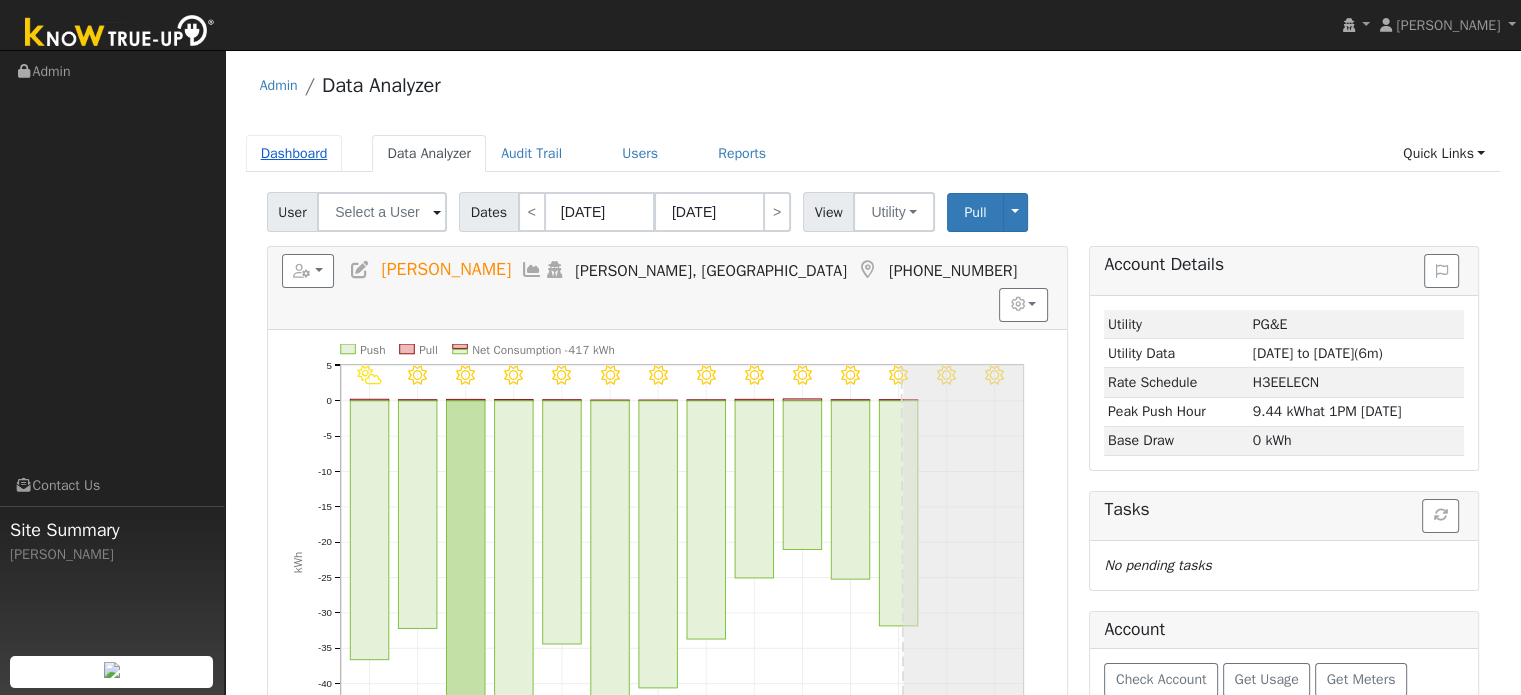 click on "Dashboard" at bounding box center (294, 153) 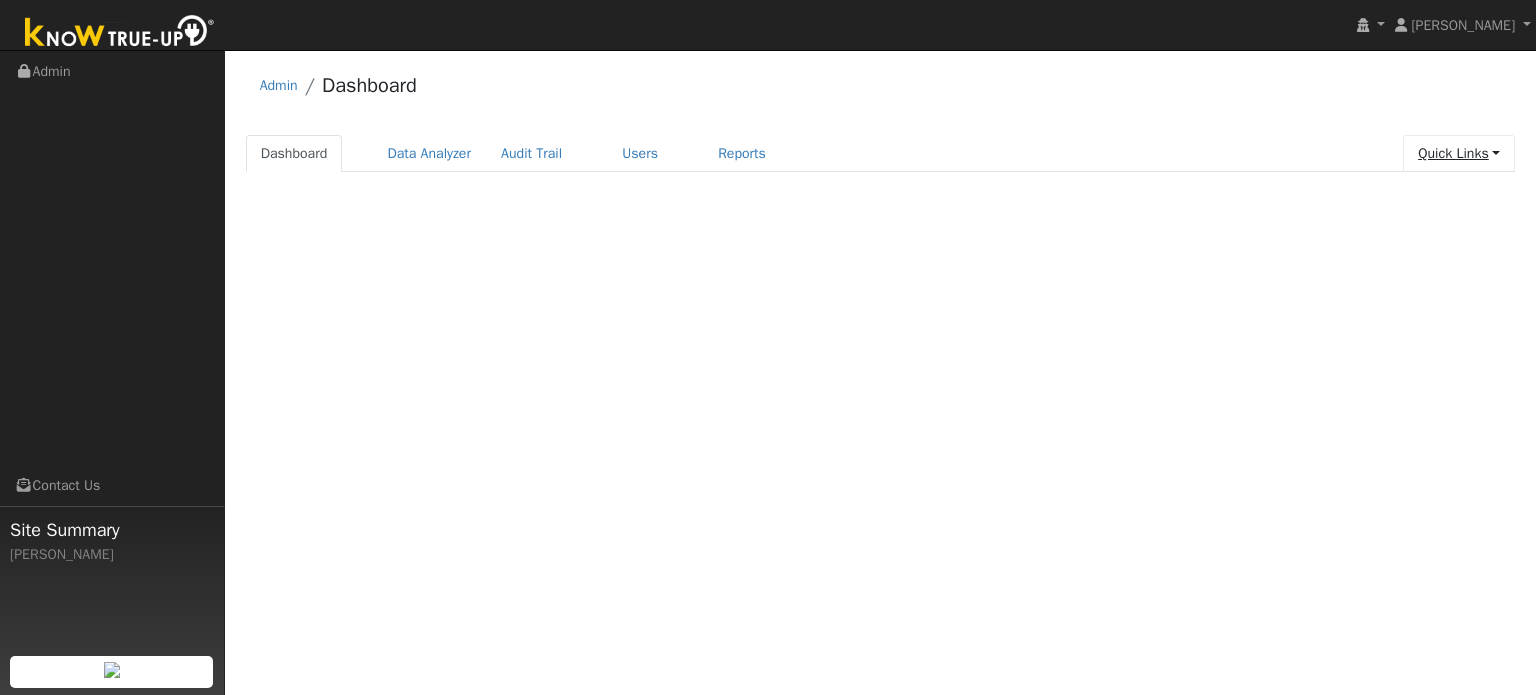 scroll, scrollTop: 0, scrollLeft: 0, axis: both 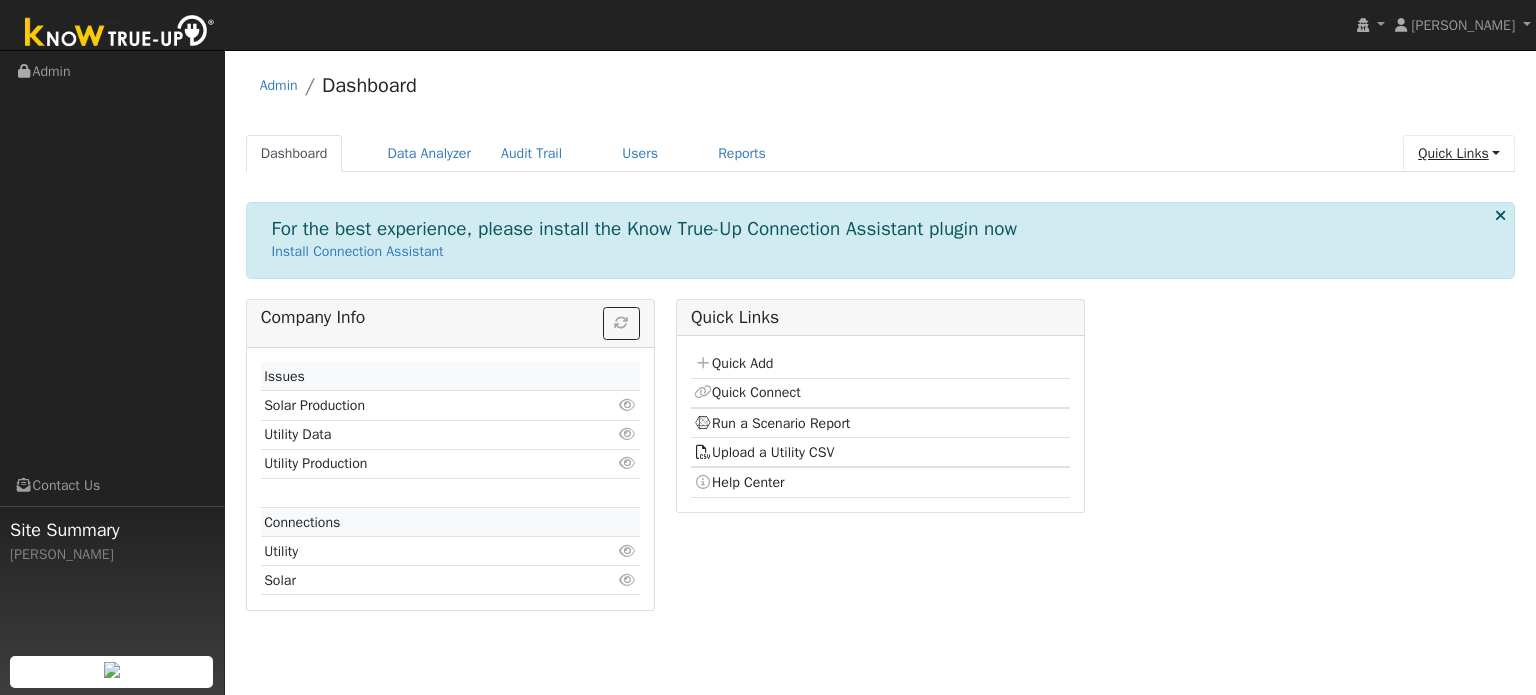 click on "Quick Links" at bounding box center (1459, 153) 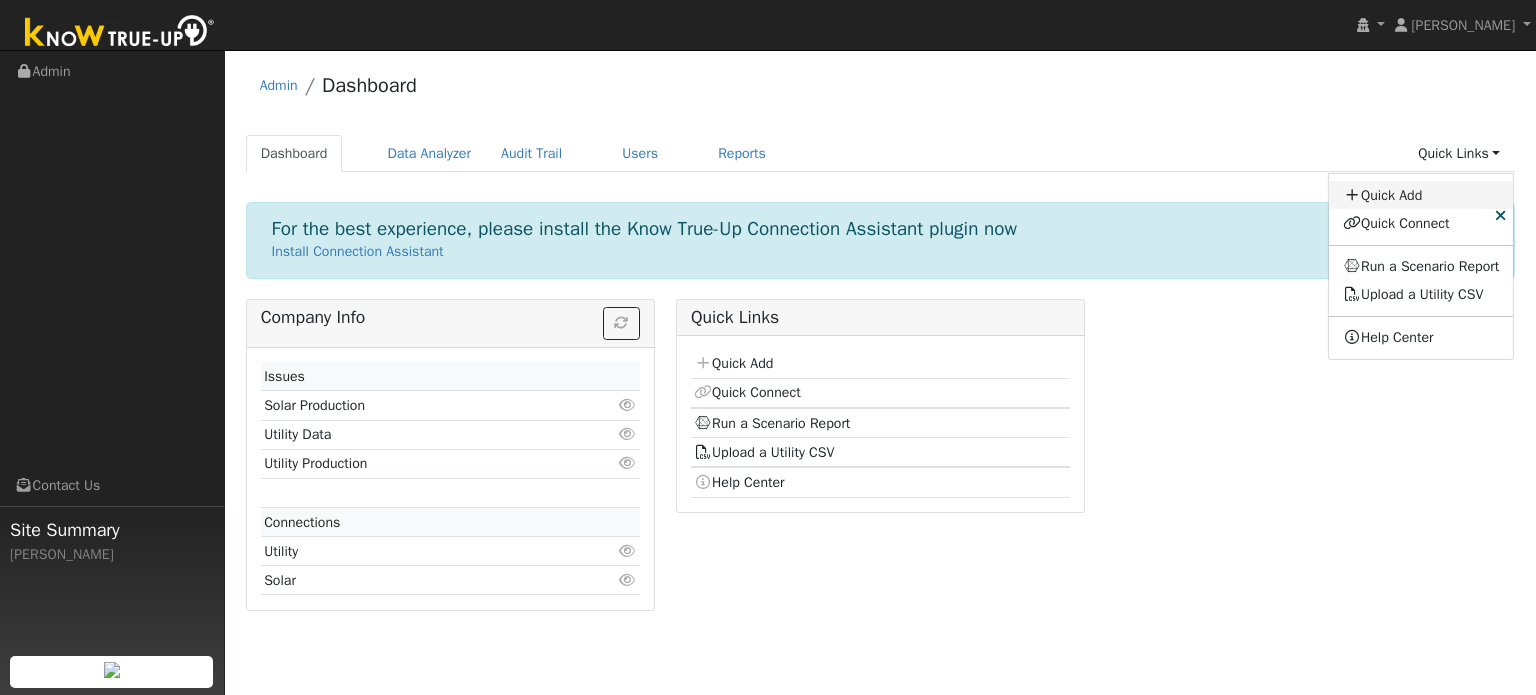 click on "Quick Add" at bounding box center [1421, 195] 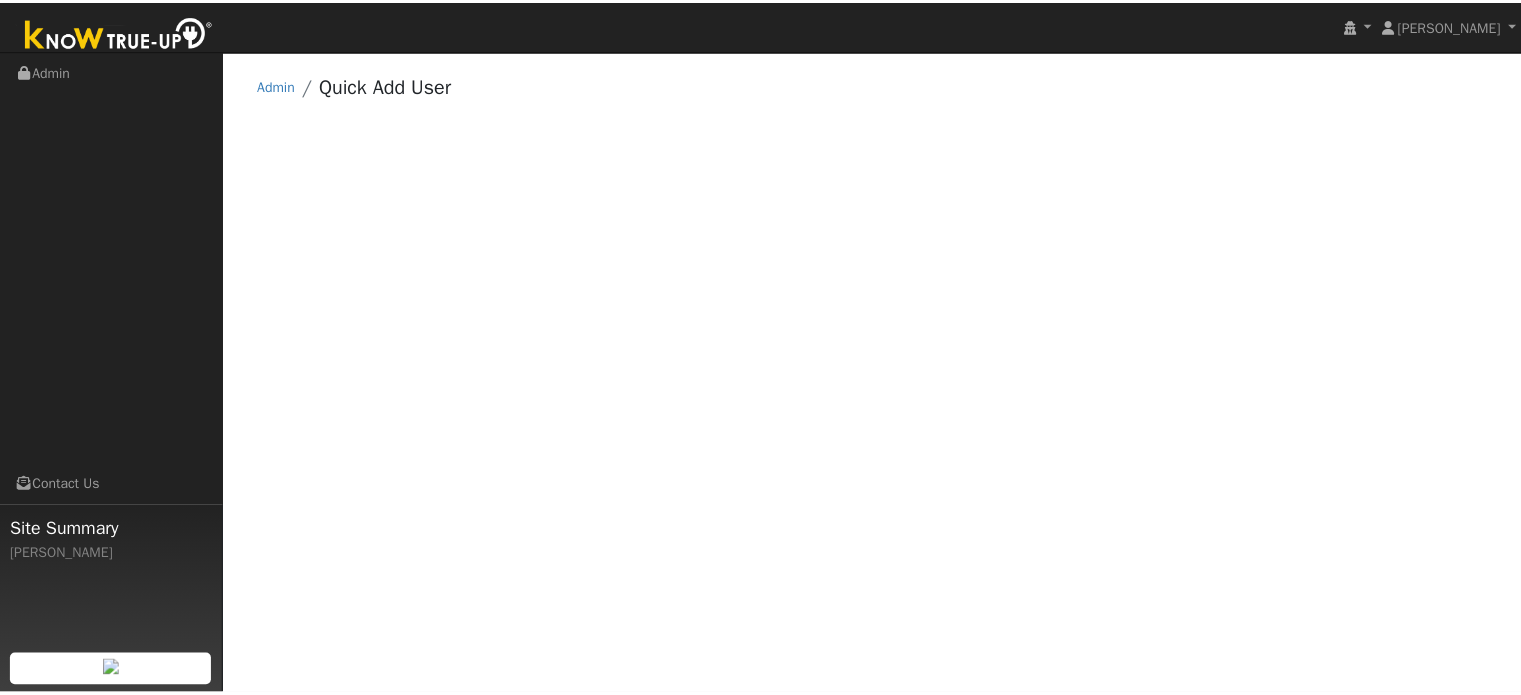 scroll, scrollTop: 0, scrollLeft: 0, axis: both 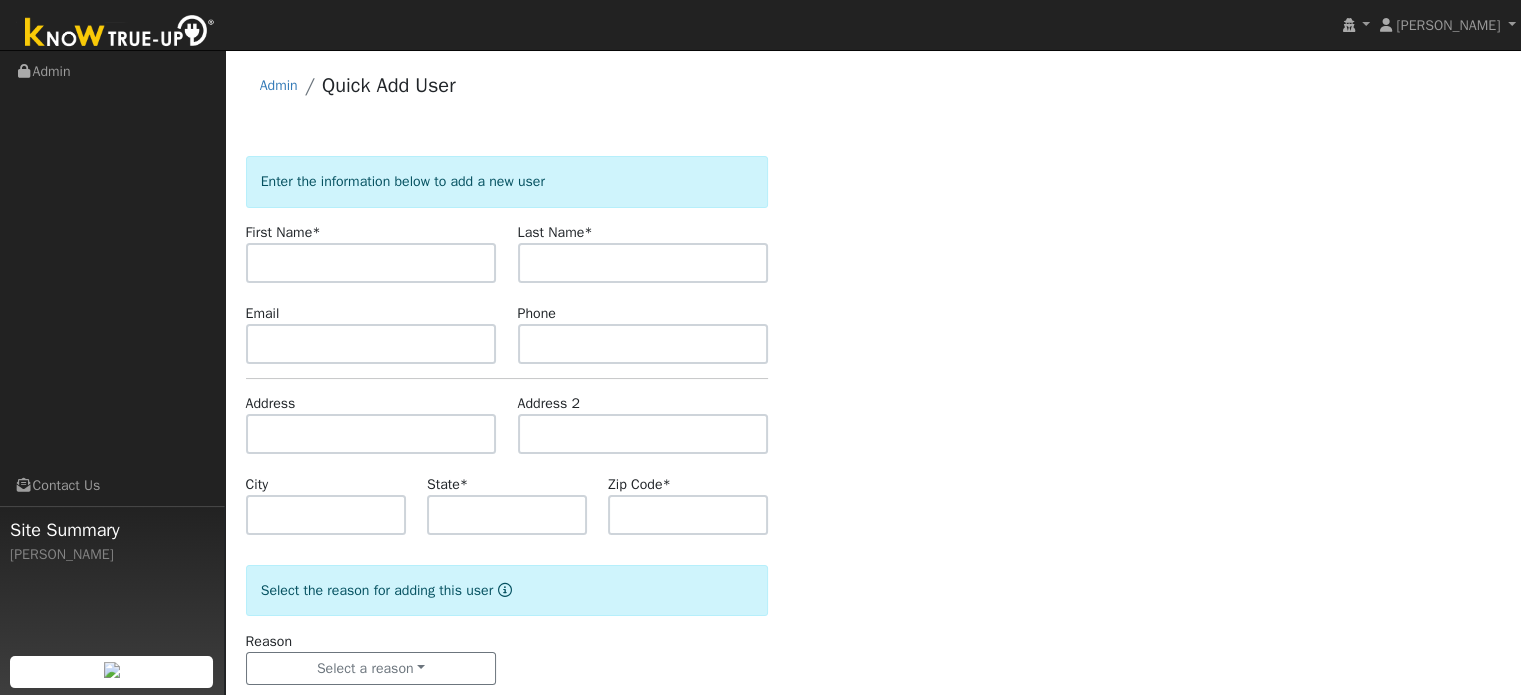 click at bounding box center [371, 263] 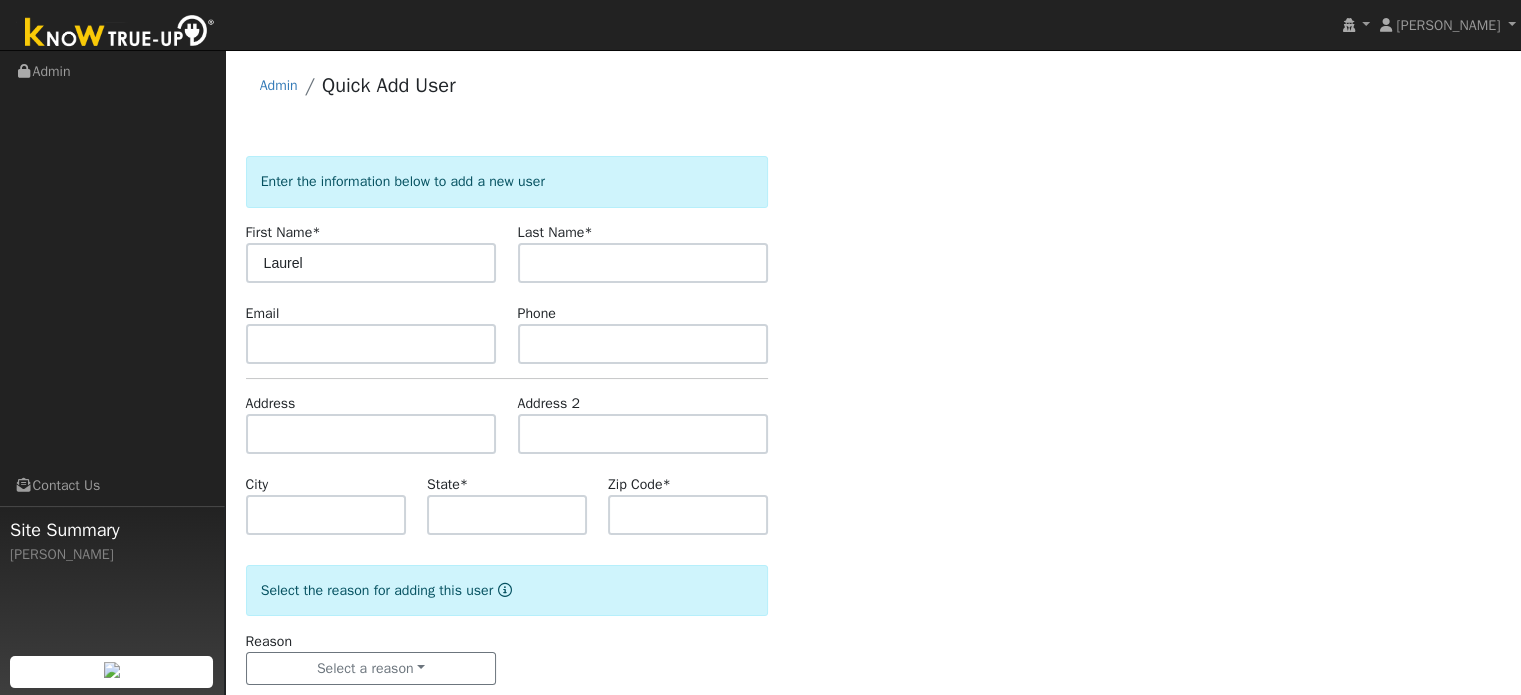 type on "Laurel" 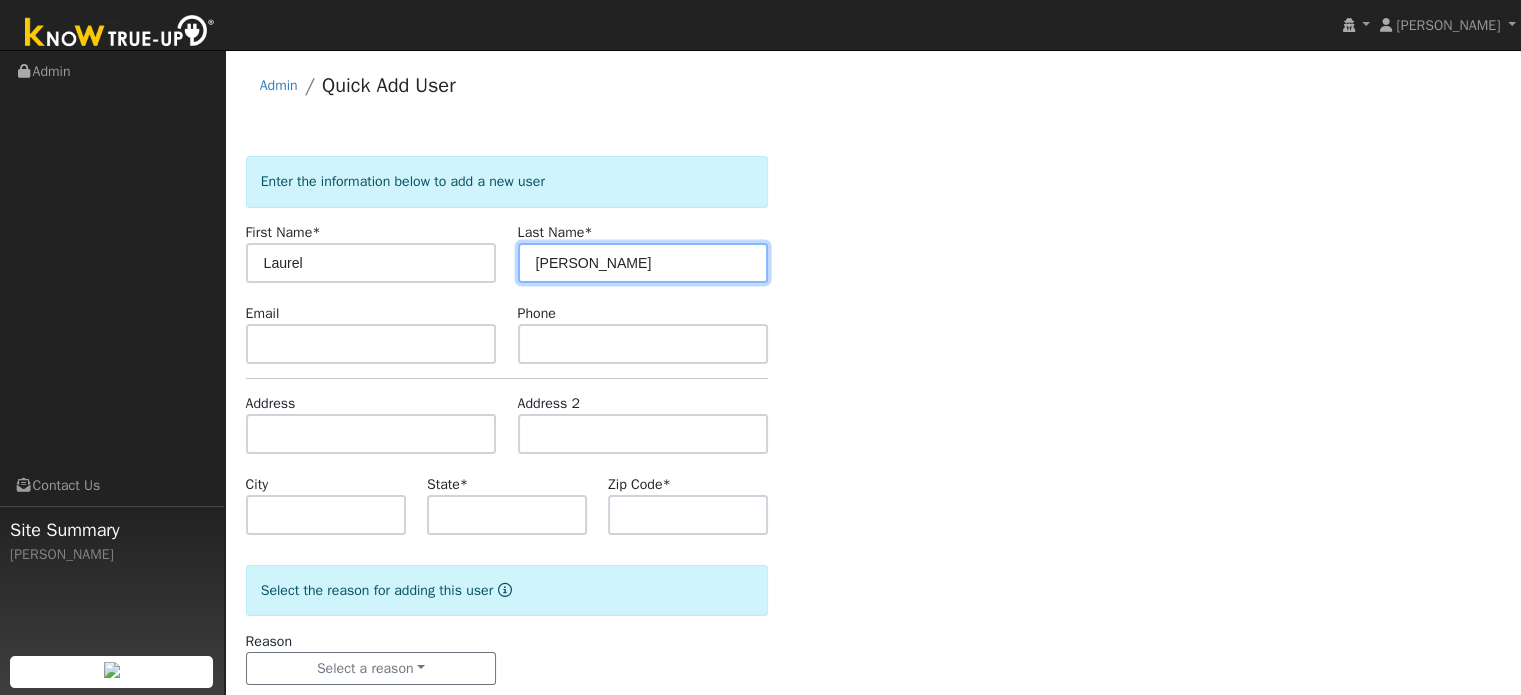 type on "[PERSON_NAME]" 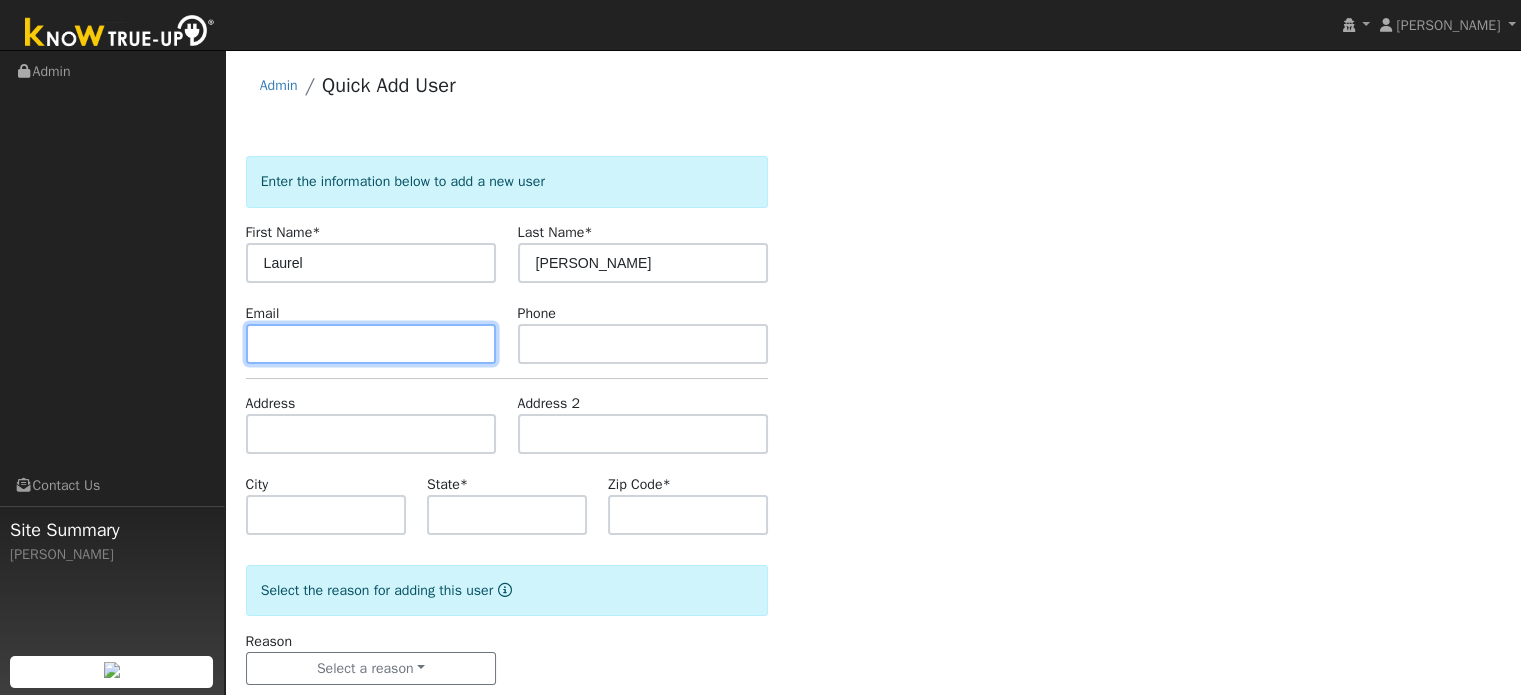 paste on "levans1@gmail.com" 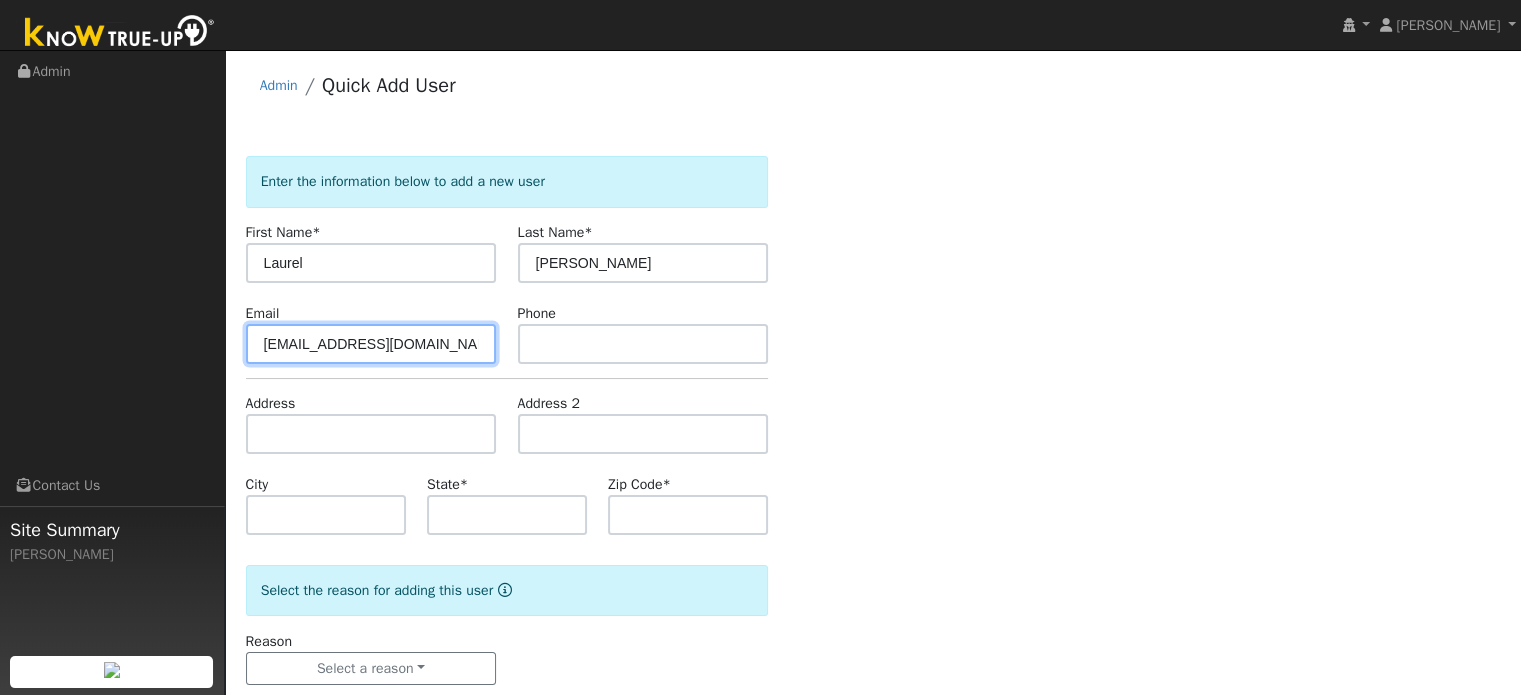 type on "levans1@gmail.com" 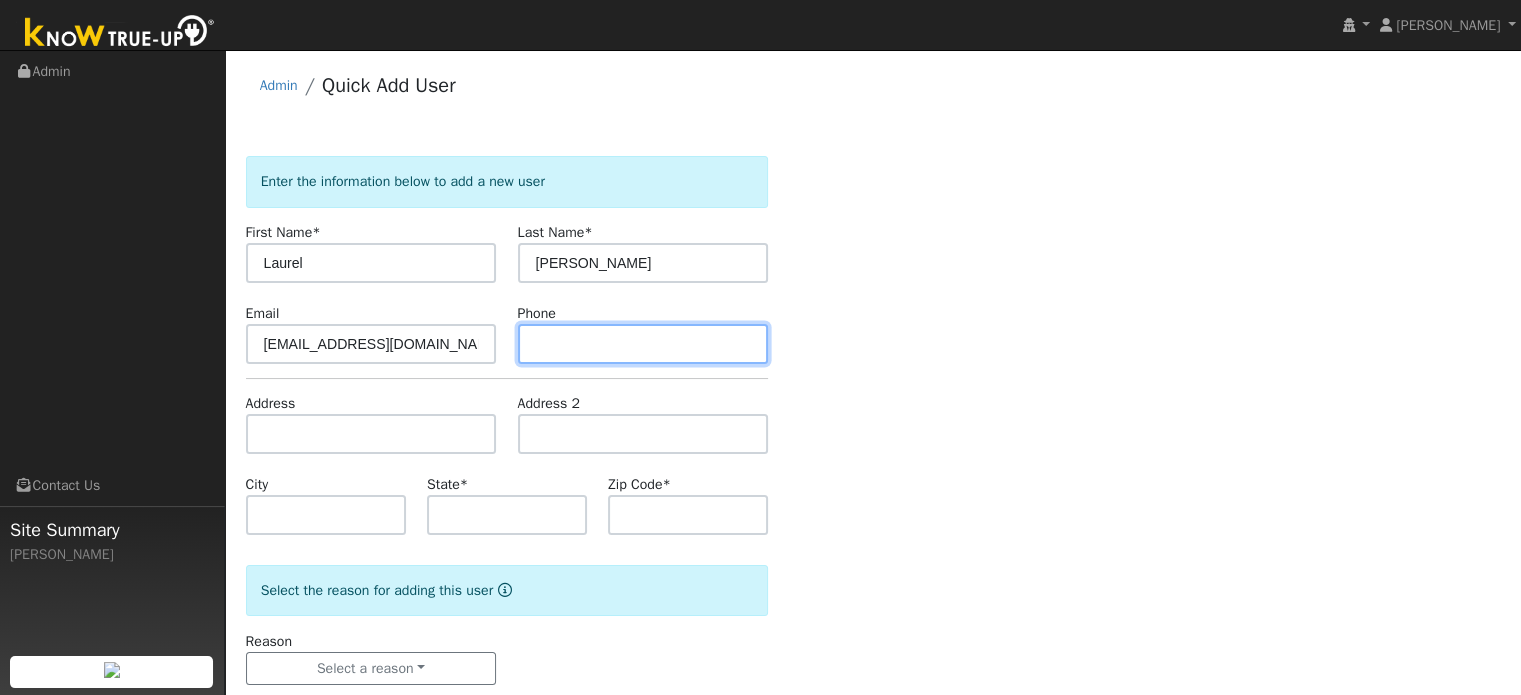 click at bounding box center [643, 344] 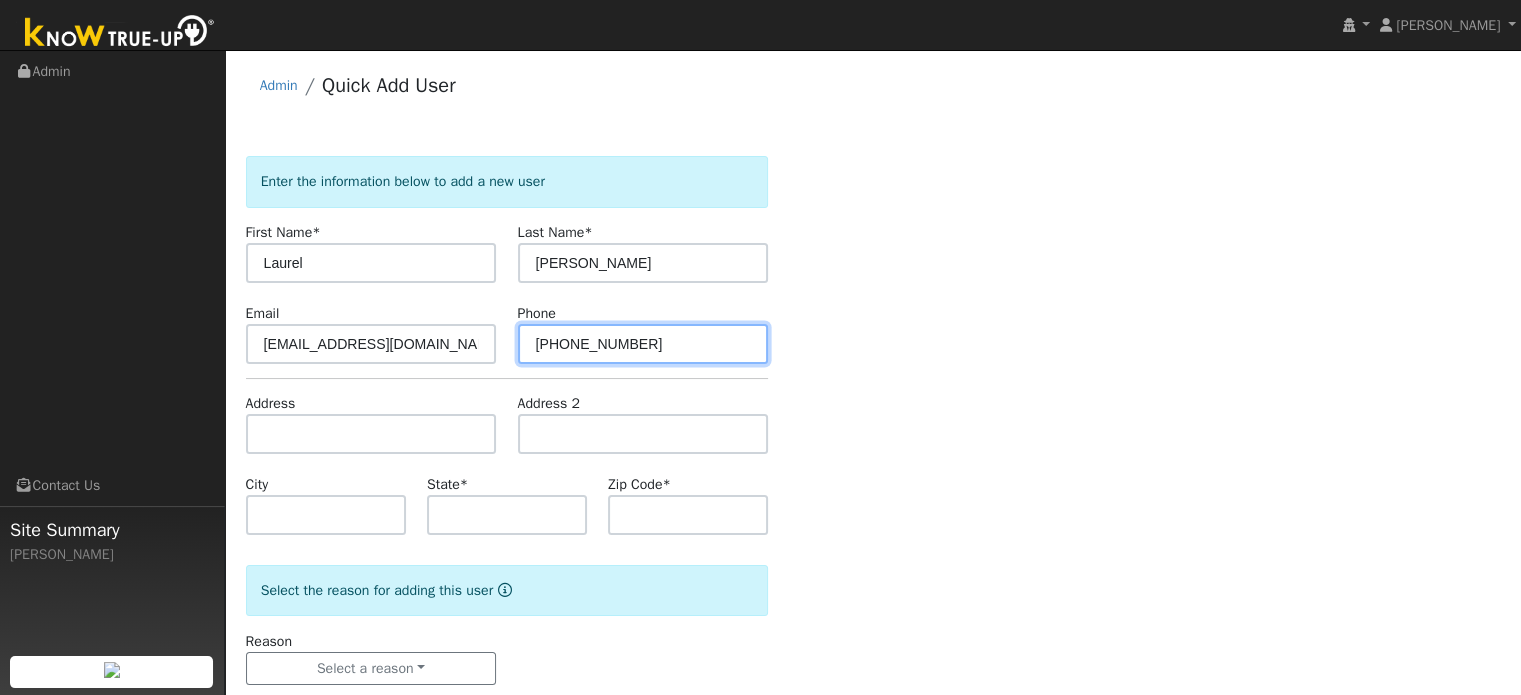 type on "925-212-1276" 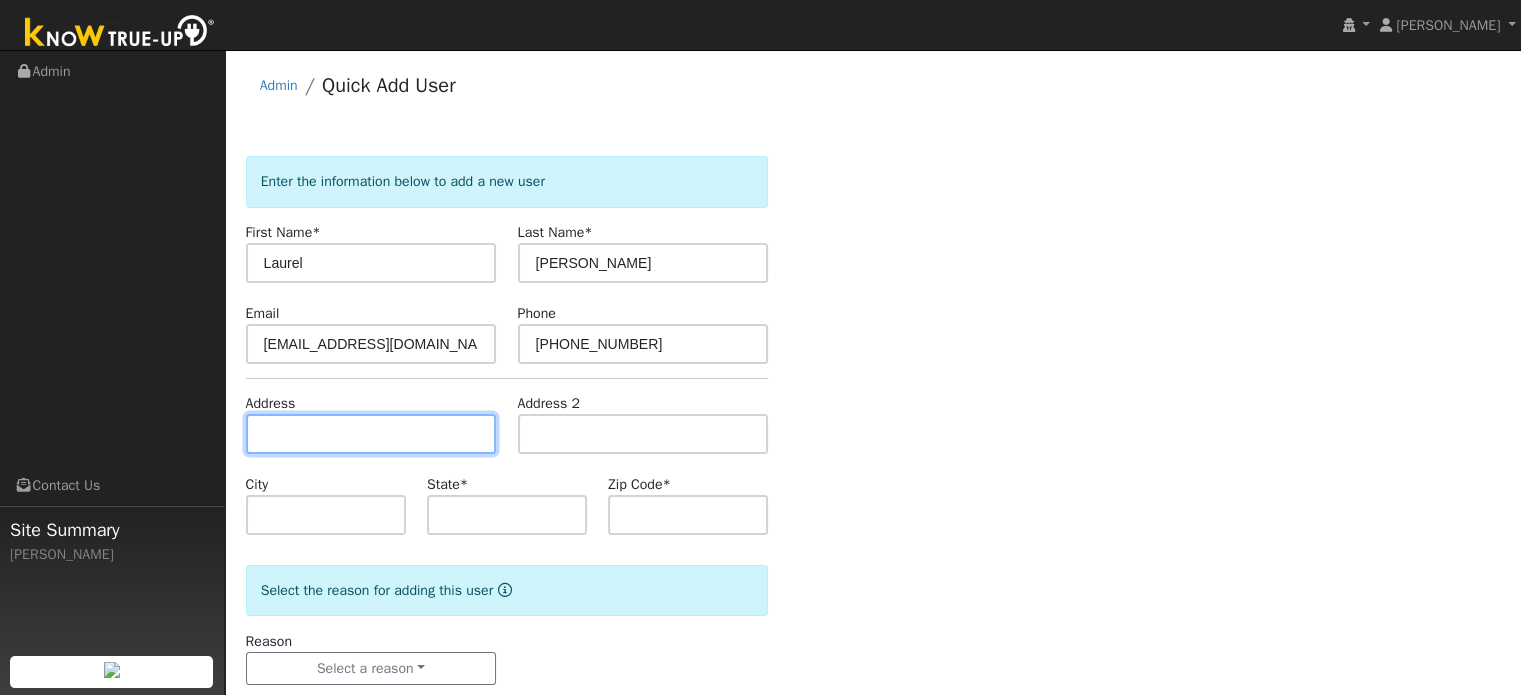 click at bounding box center [371, 434] 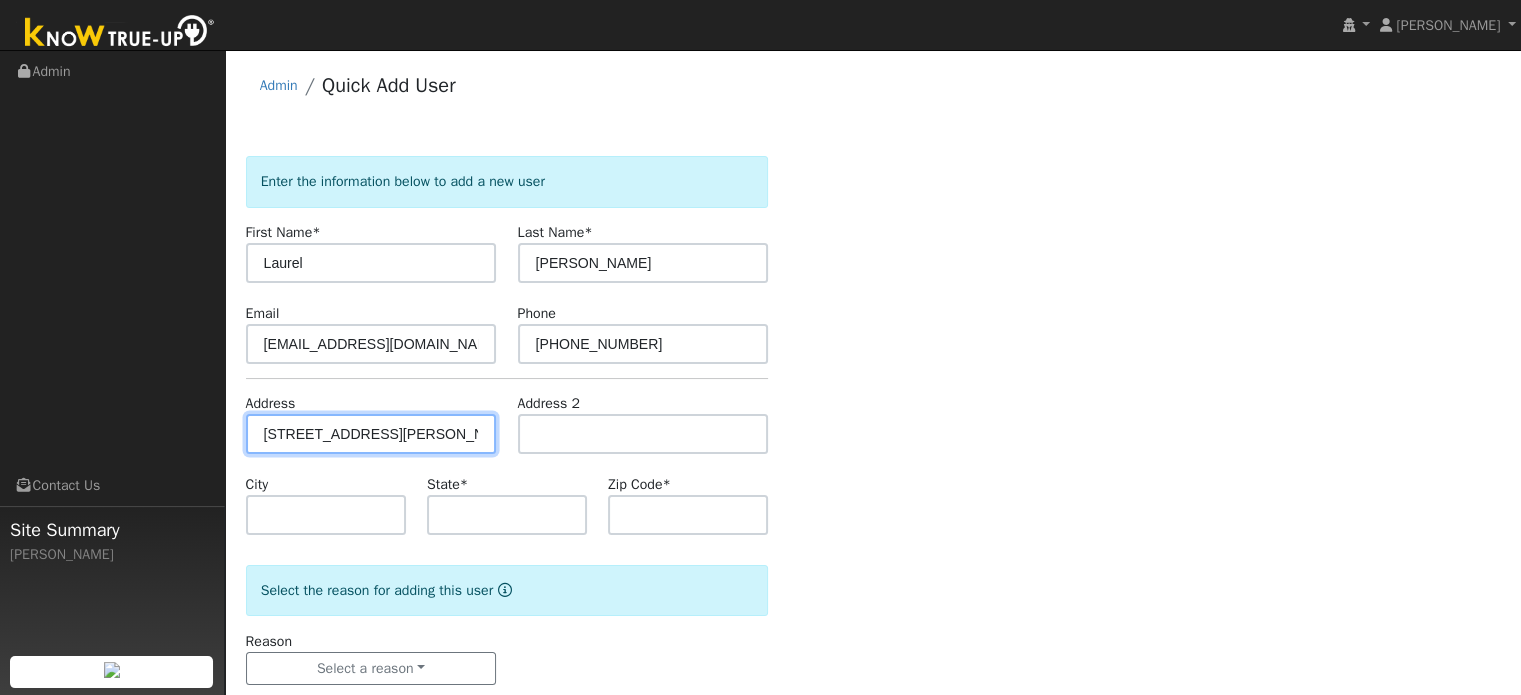 drag, startPoint x: 327, startPoint y: 444, endPoint x: 453, endPoint y: 449, distance: 126.09917 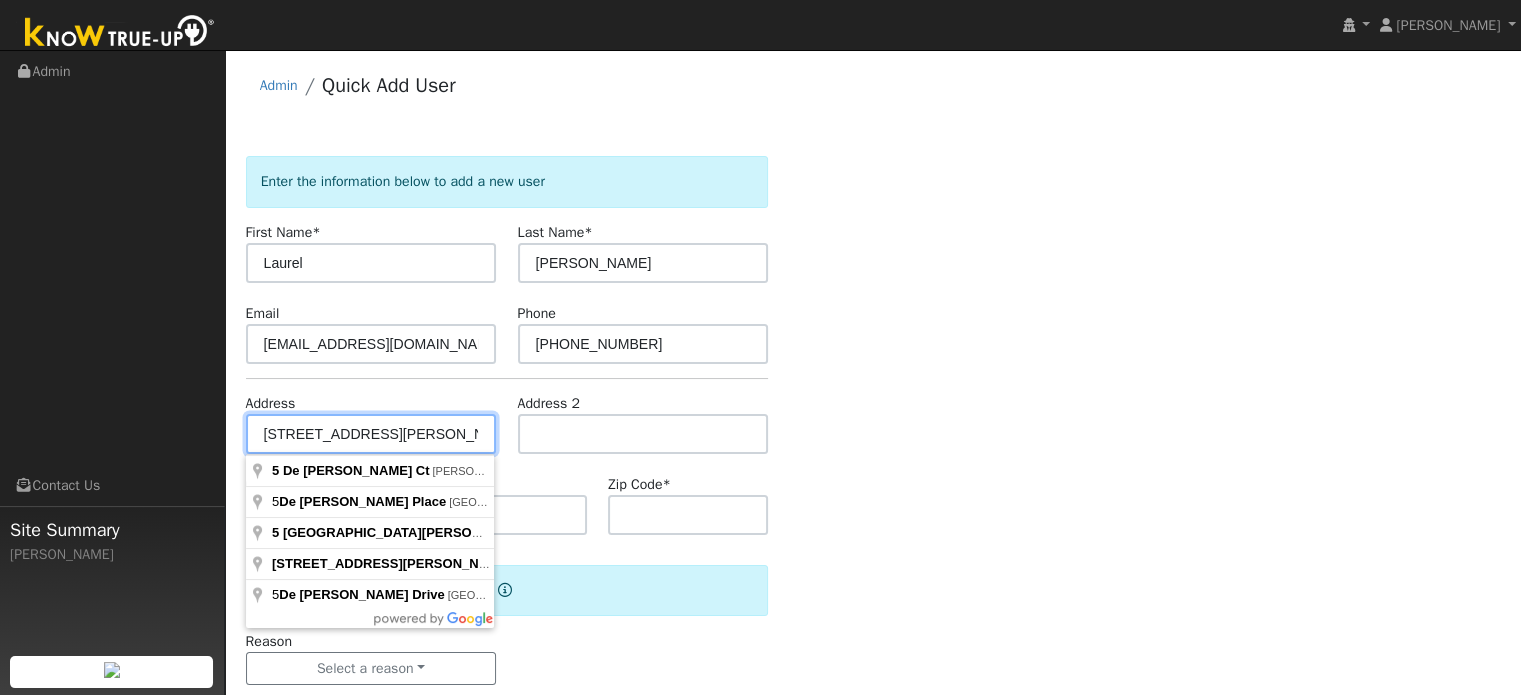 type on "5 De Soto Court" 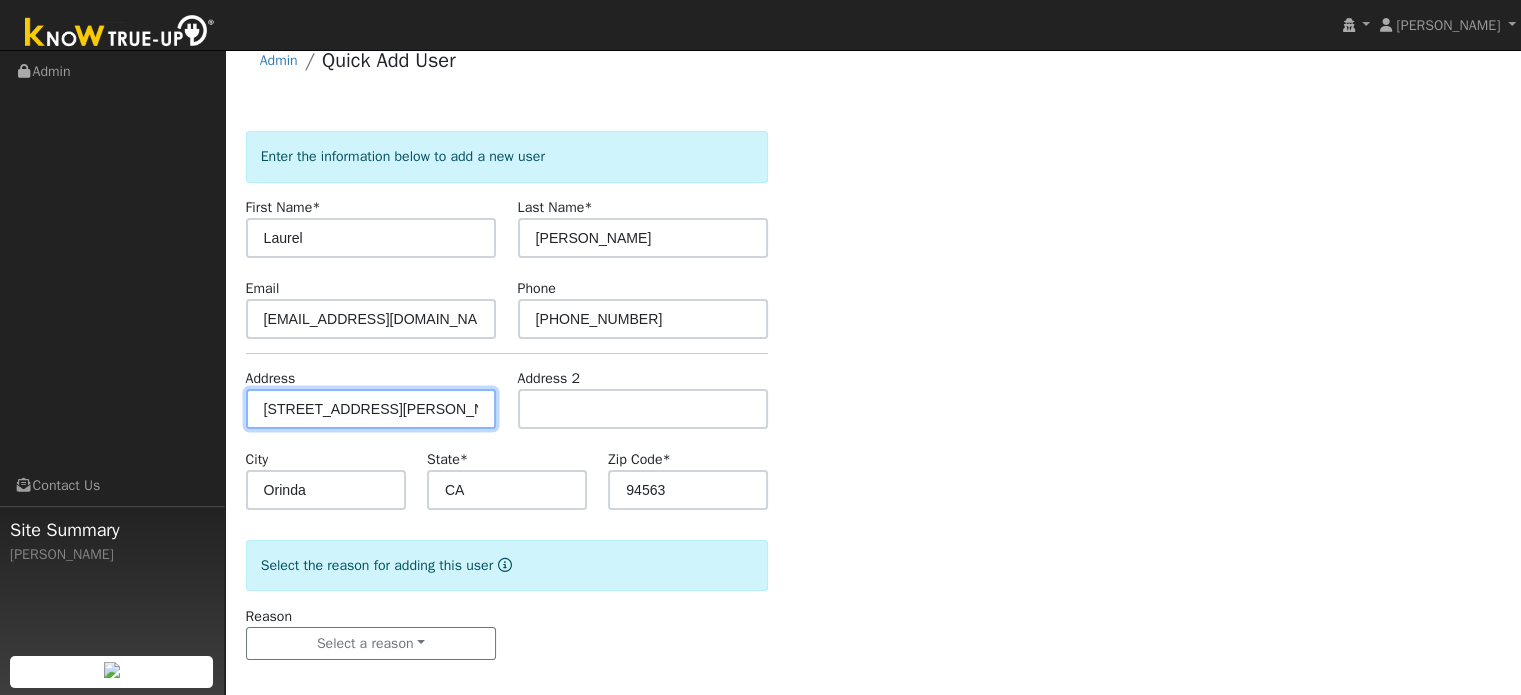 scroll, scrollTop: 39, scrollLeft: 0, axis: vertical 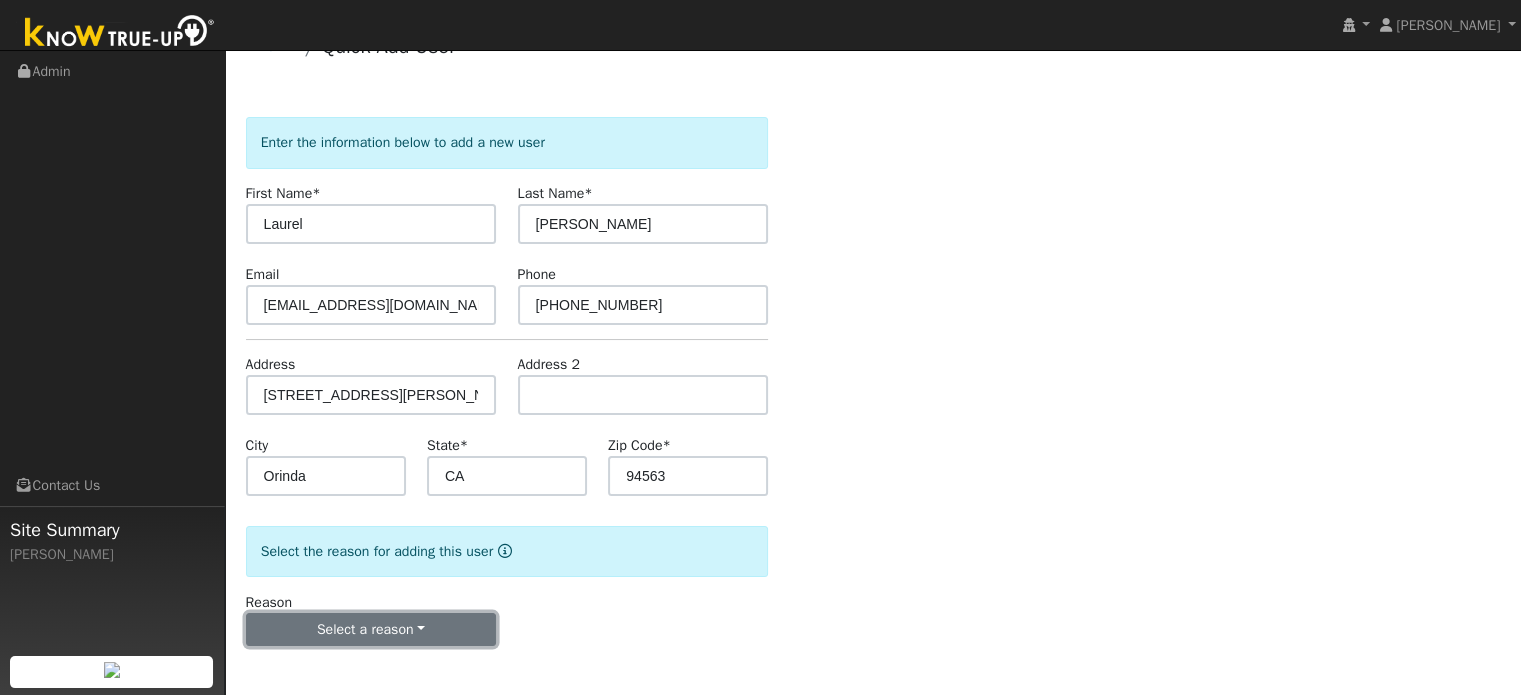 click on "Select a reason" at bounding box center (371, 630) 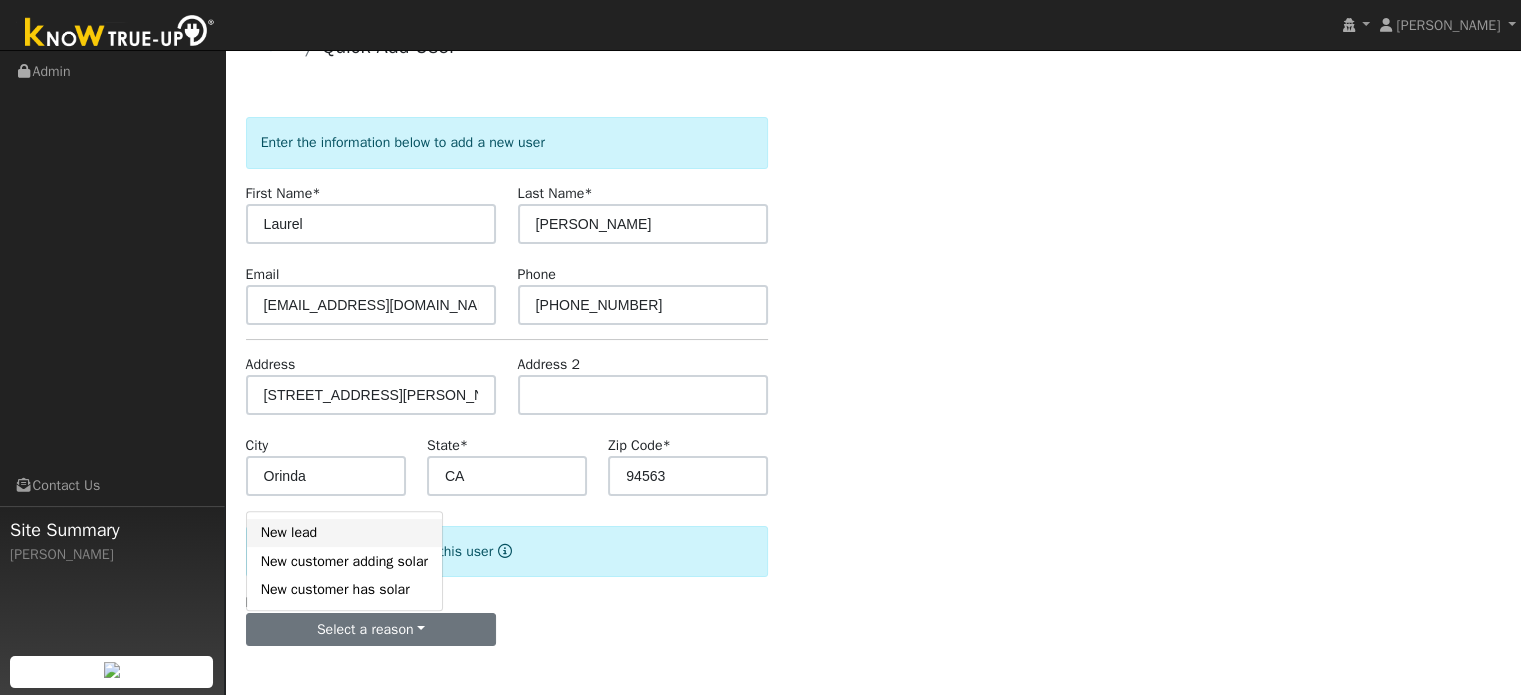 click on "New lead" at bounding box center (344, 533) 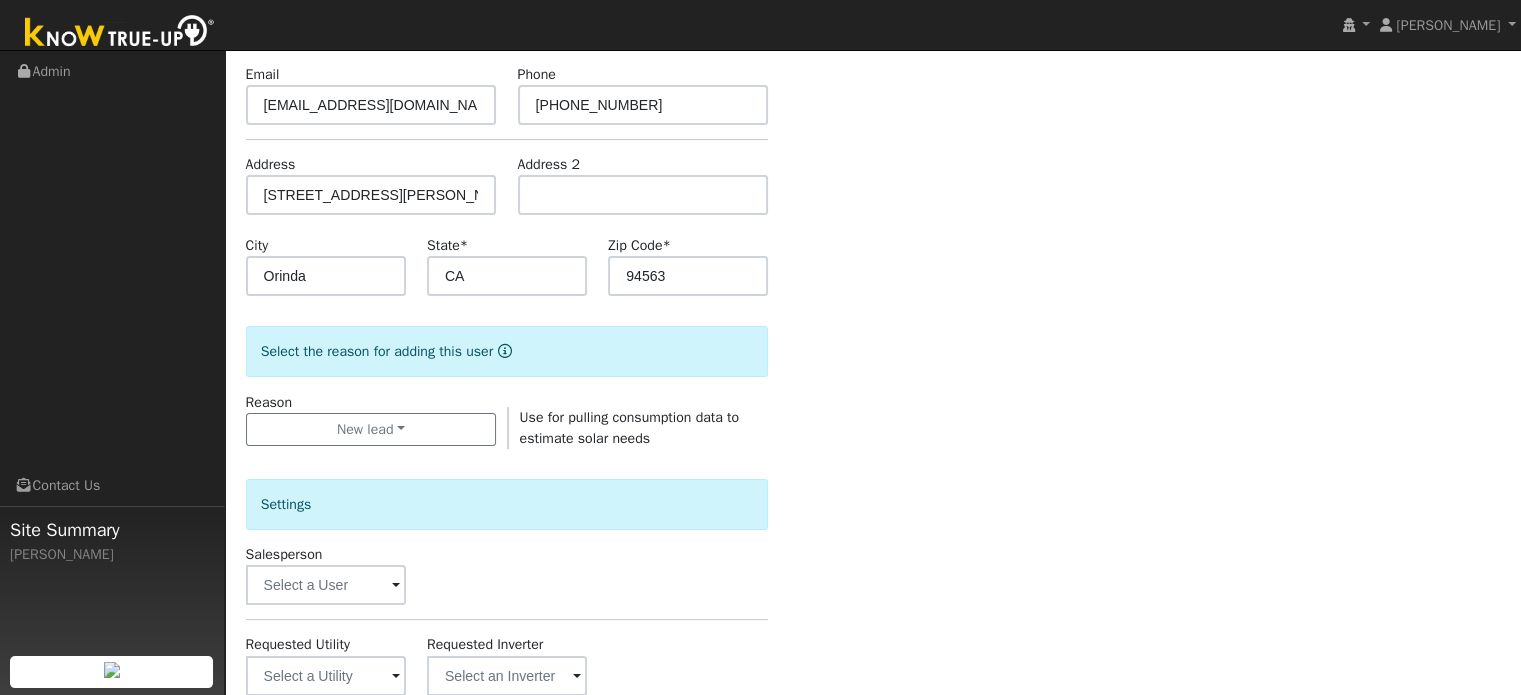 scroll, scrollTop: 339, scrollLeft: 0, axis: vertical 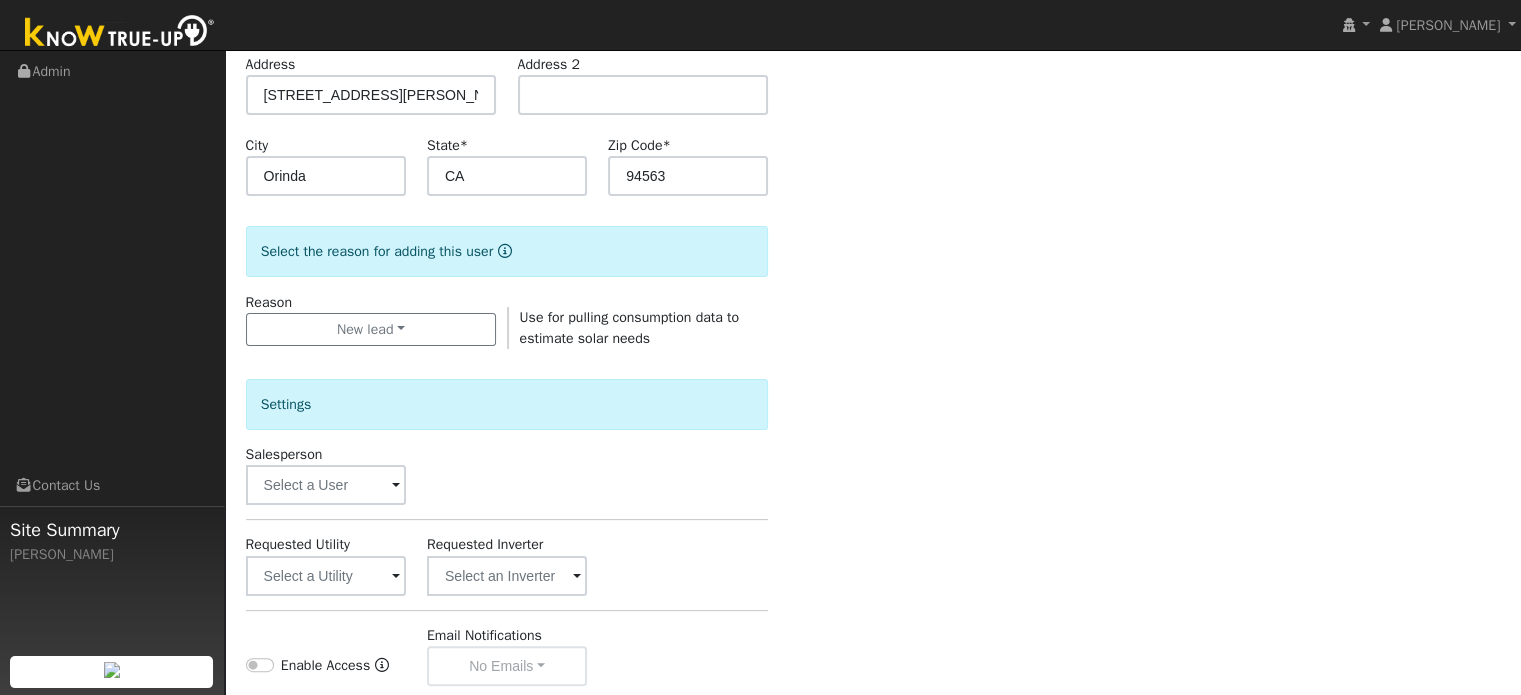 click at bounding box center (396, 486) 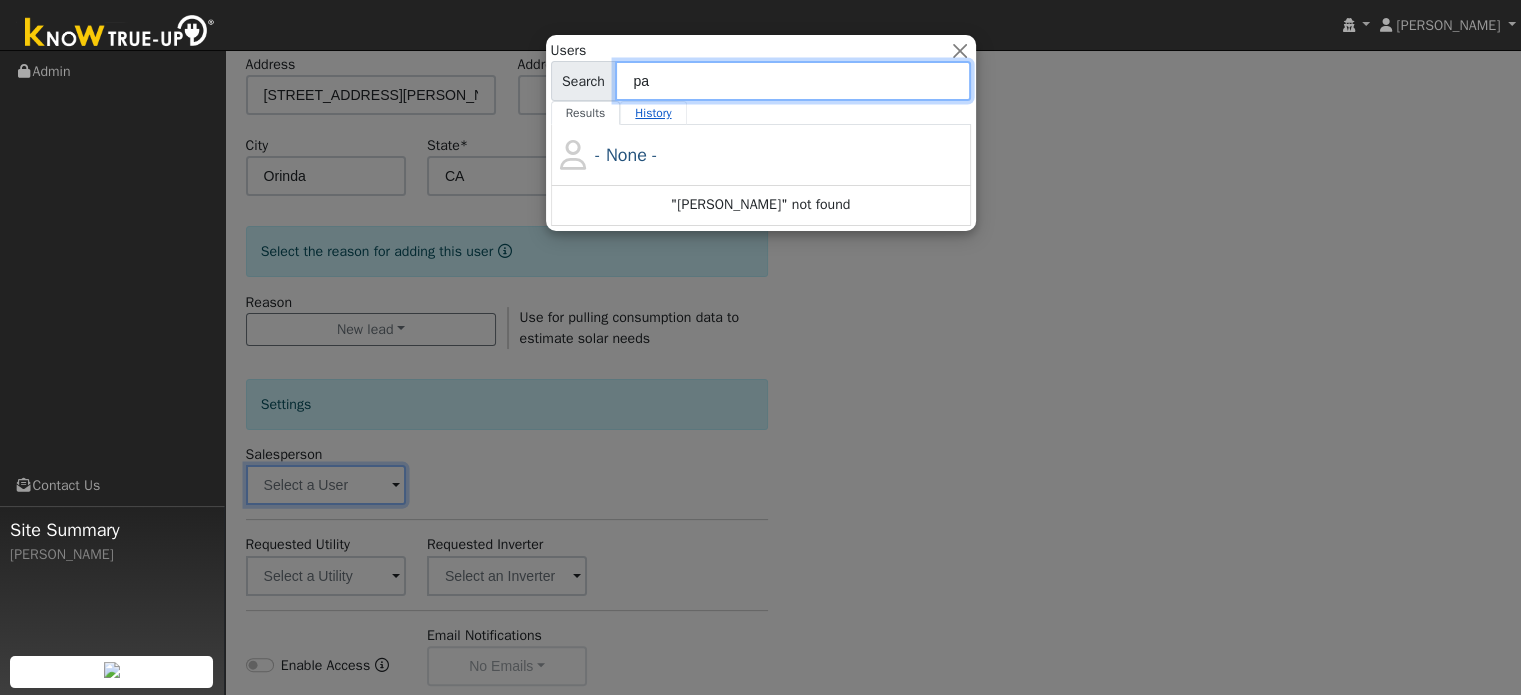 type on "p" 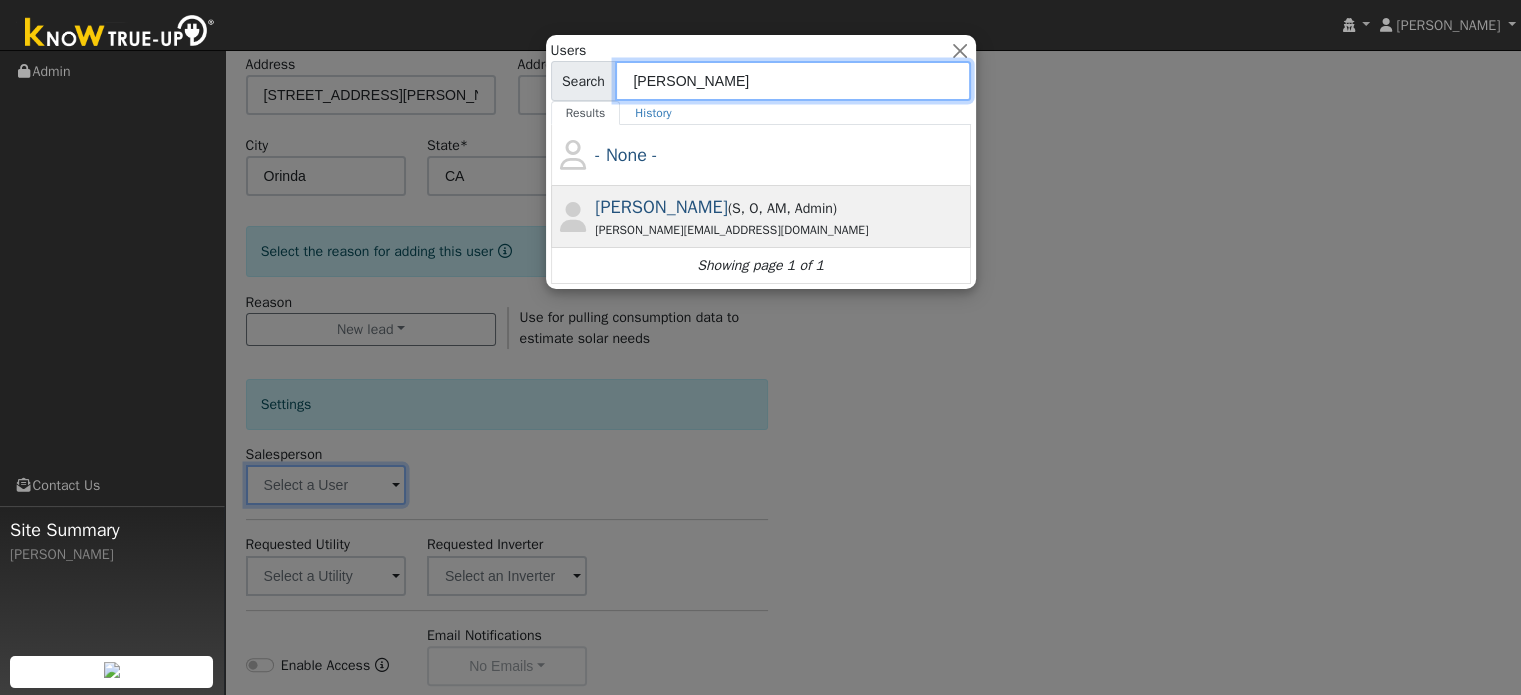 type on "ian" 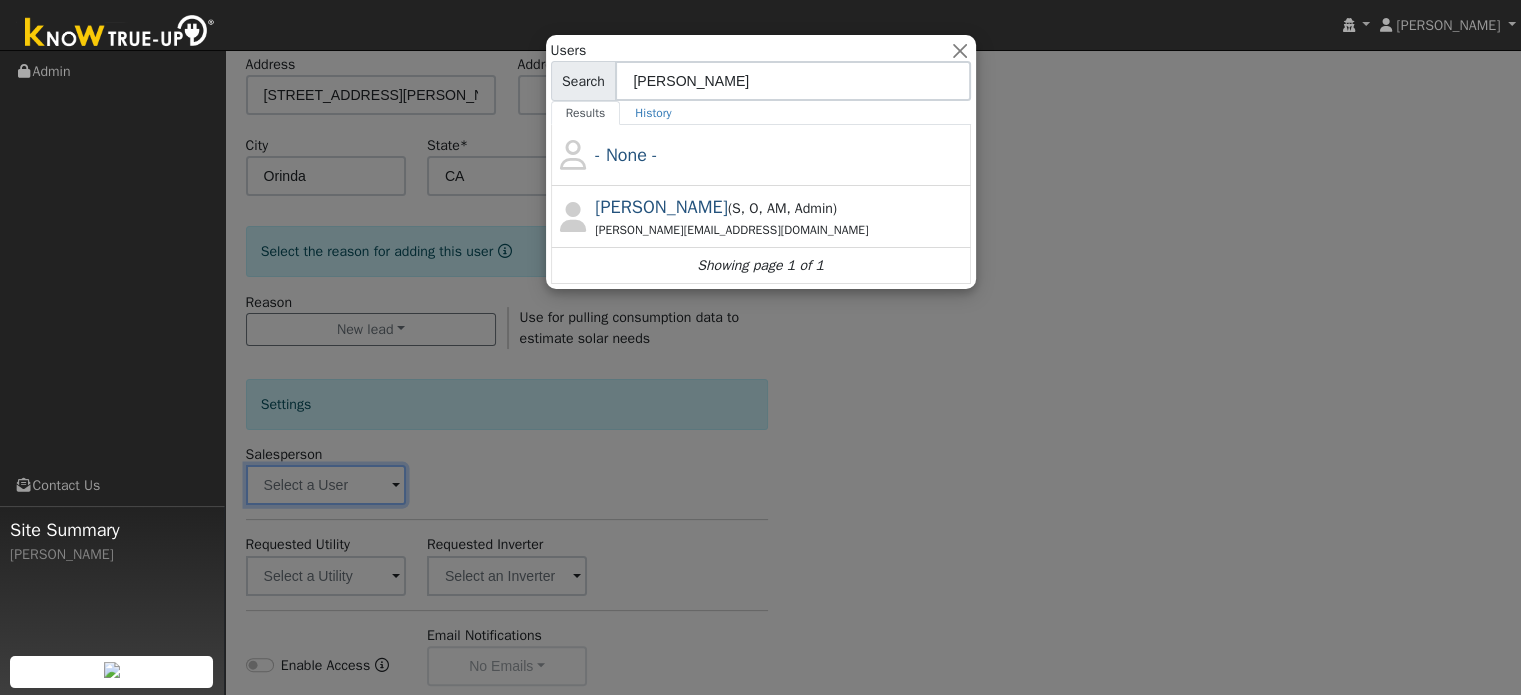 drag, startPoint x: 684, startPoint y: 207, endPoint x: 700, endPoint y: 208, distance: 16.03122 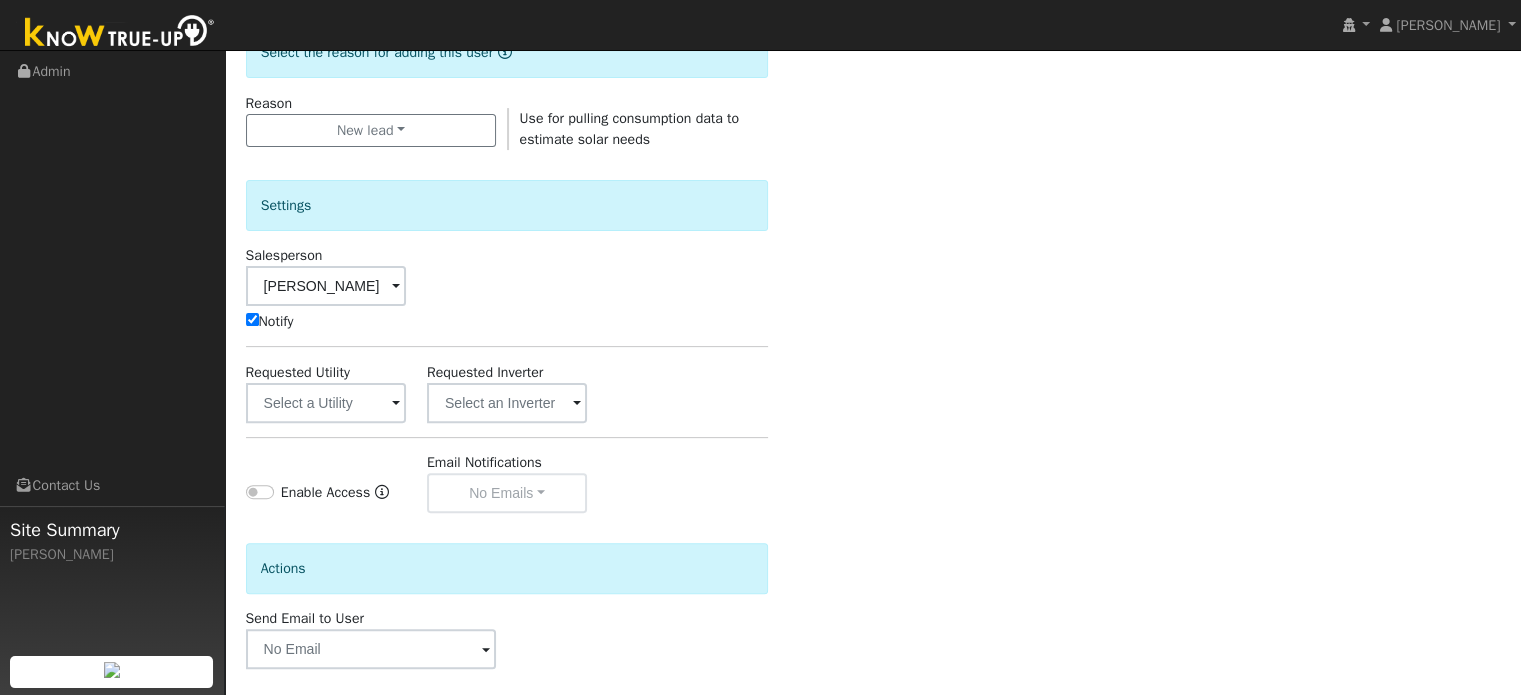 scroll, scrollTop: 539, scrollLeft: 0, axis: vertical 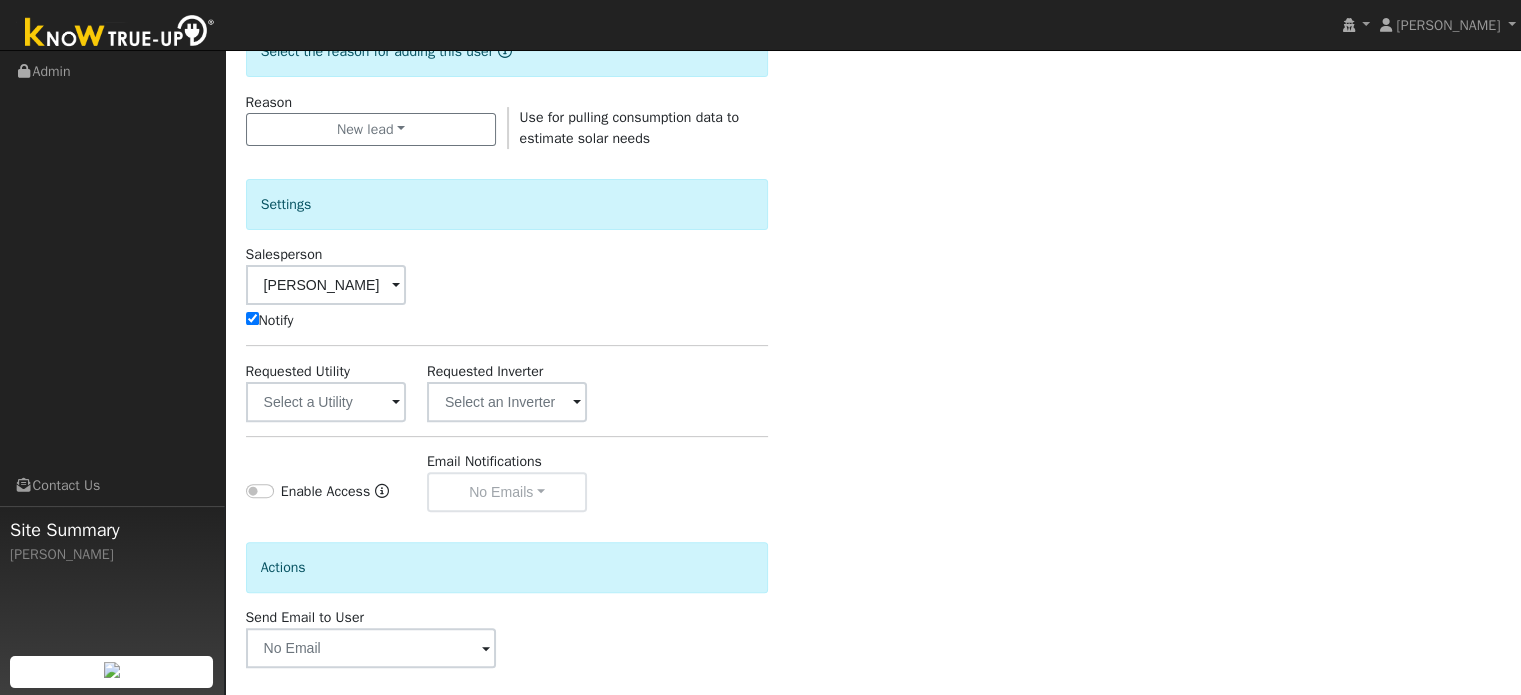 click on "Notify" at bounding box center [252, 318] 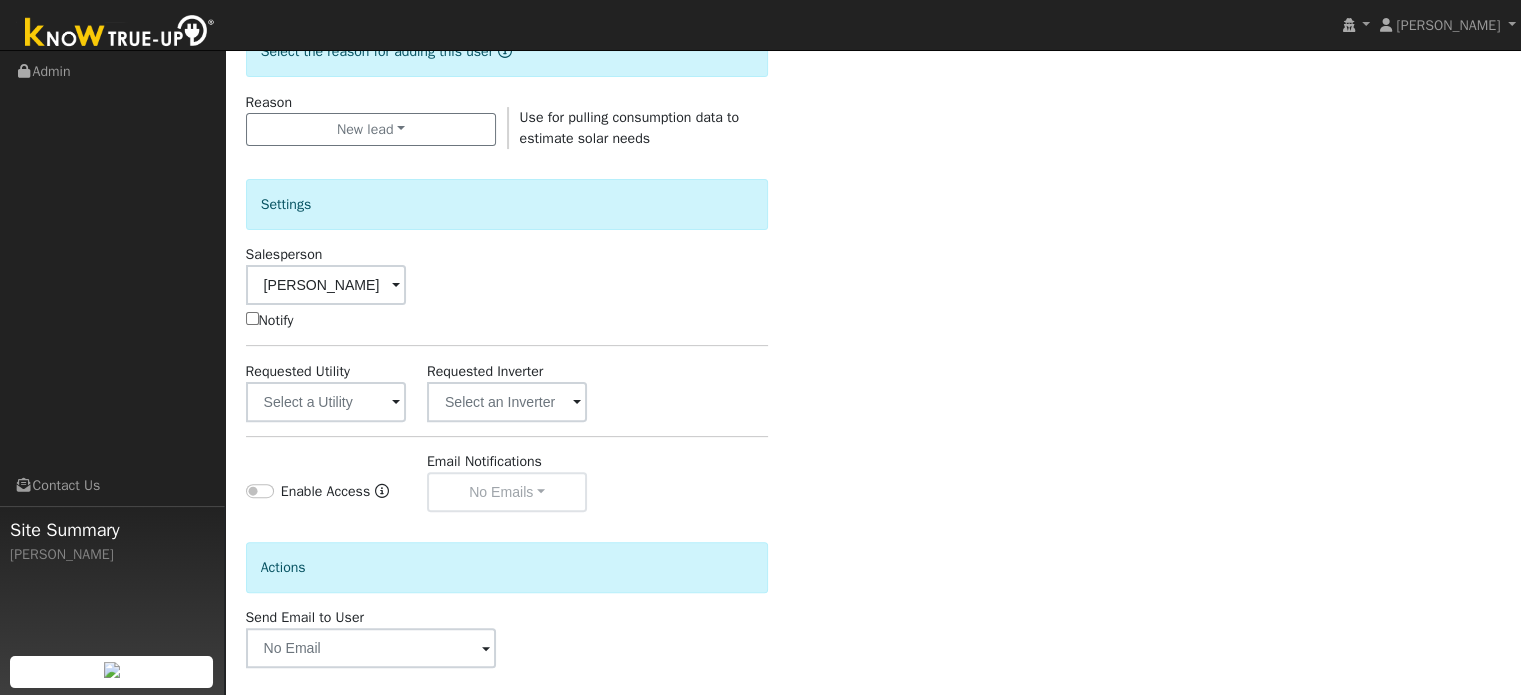 click at bounding box center [396, 403] 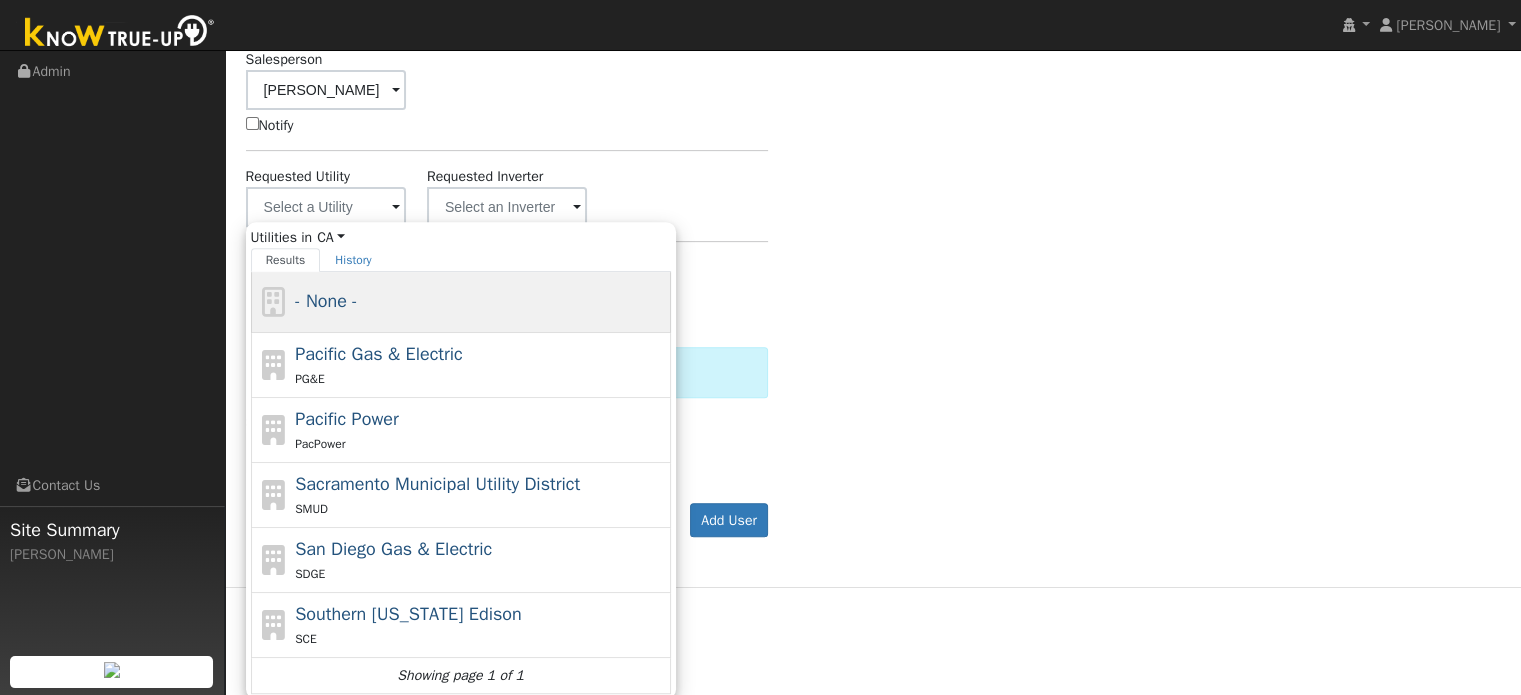 scroll, scrollTop: 735, scrollLeft: 0, axis: vertical 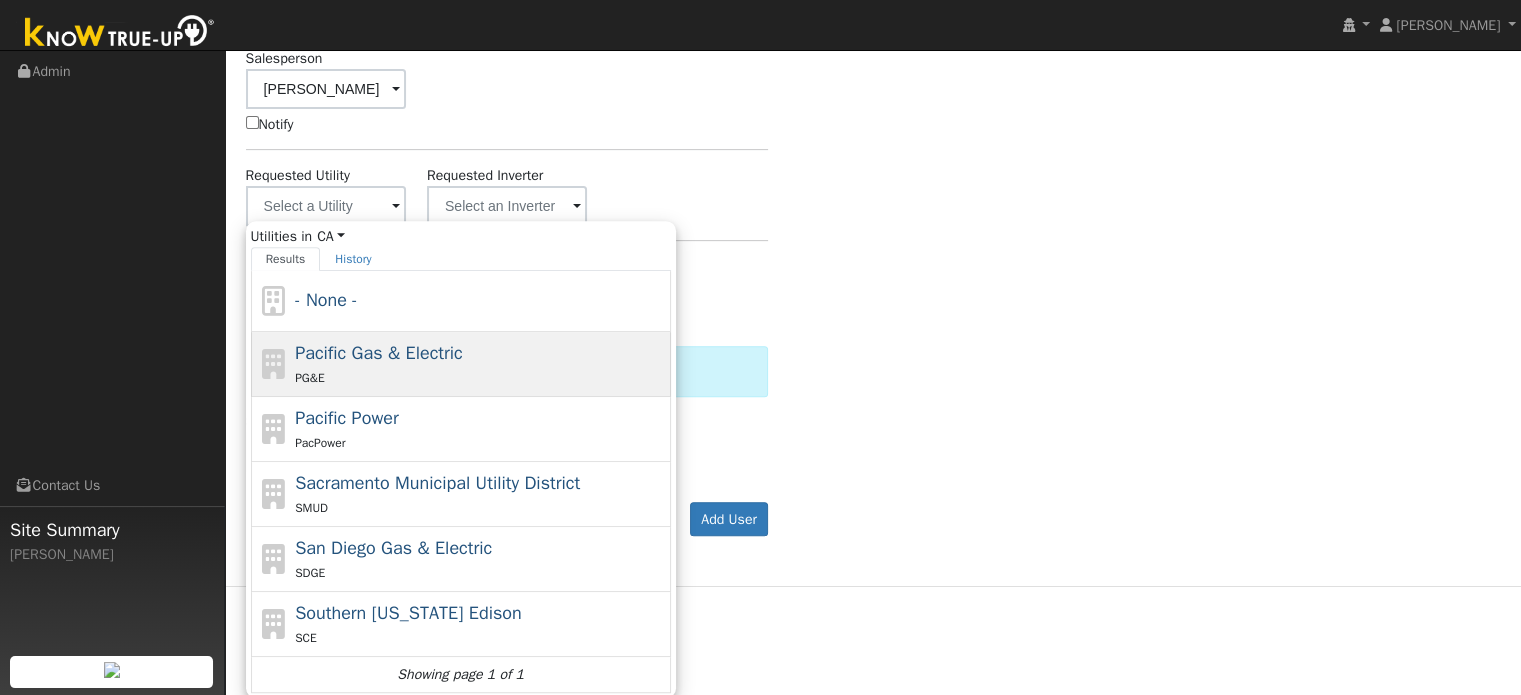 click on "Pacific Gas & Electric" at bounding box center (379, 353) 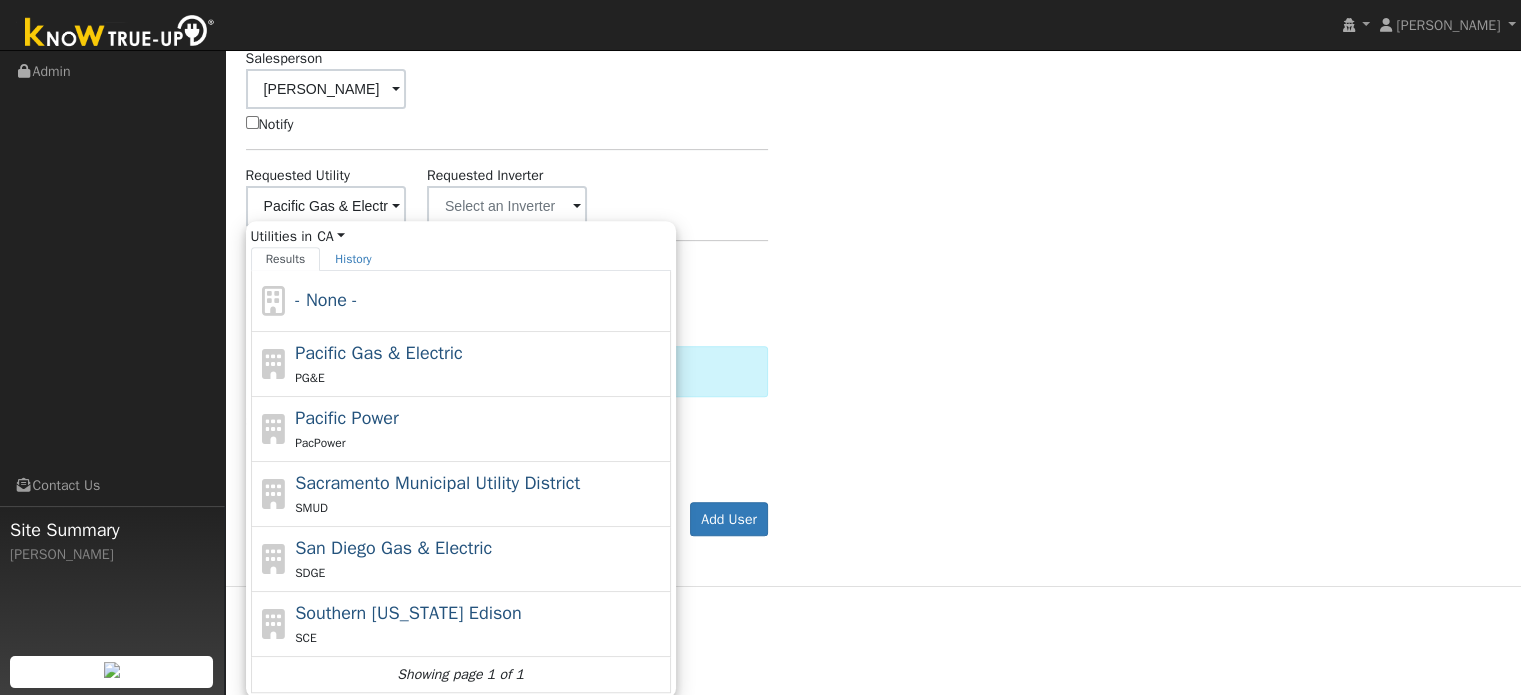 scroll, scrollTop: 624, scrollLeft: 0, axis: vertical 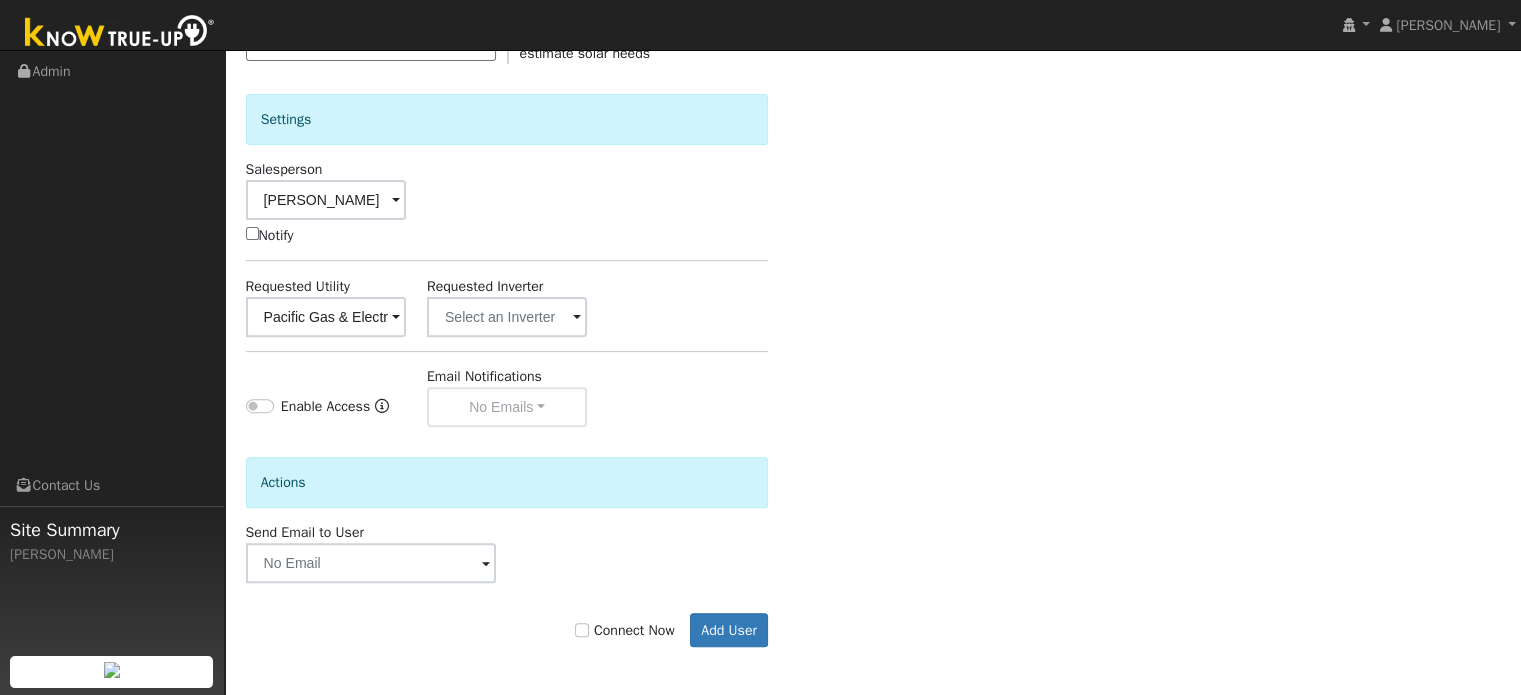 click at bounding box center [396, 318] 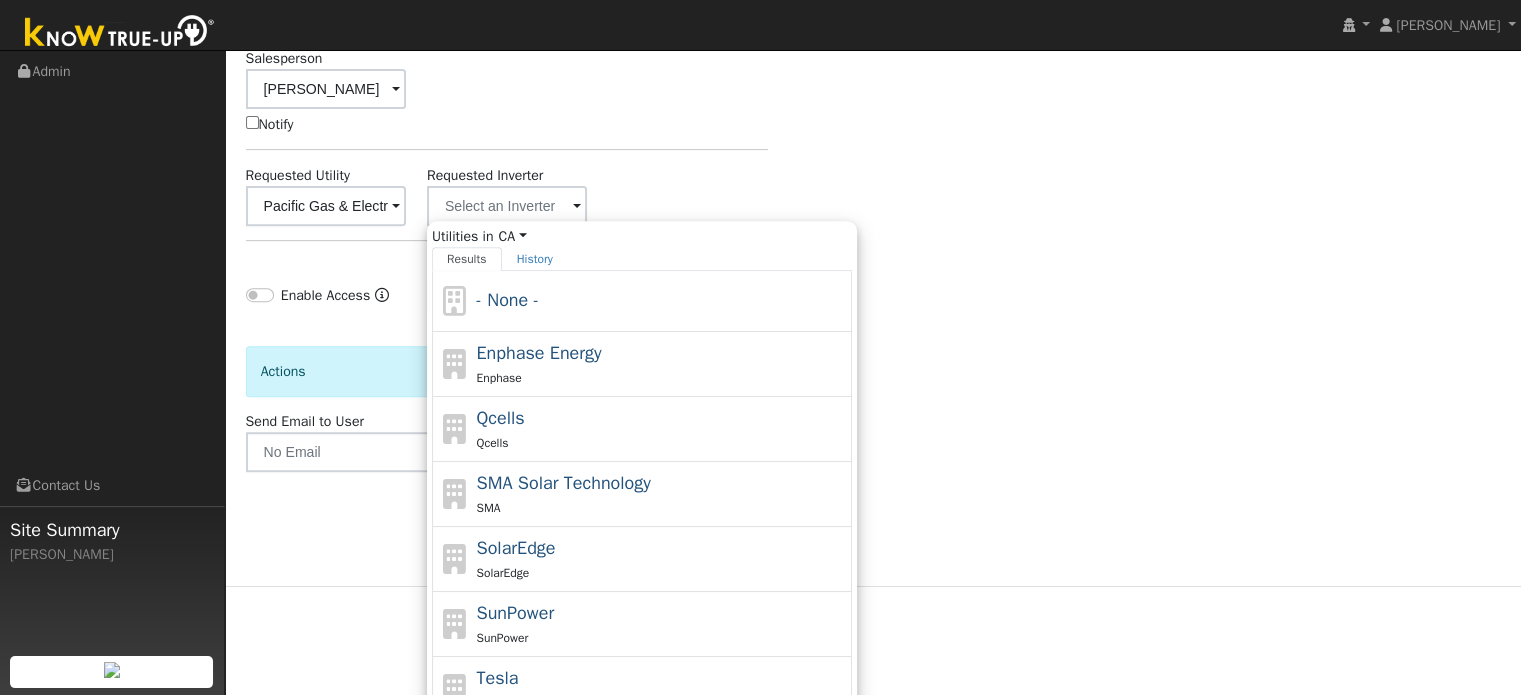 scroll, scrollTop: 800, scrollLeft: 0, axis: vertical 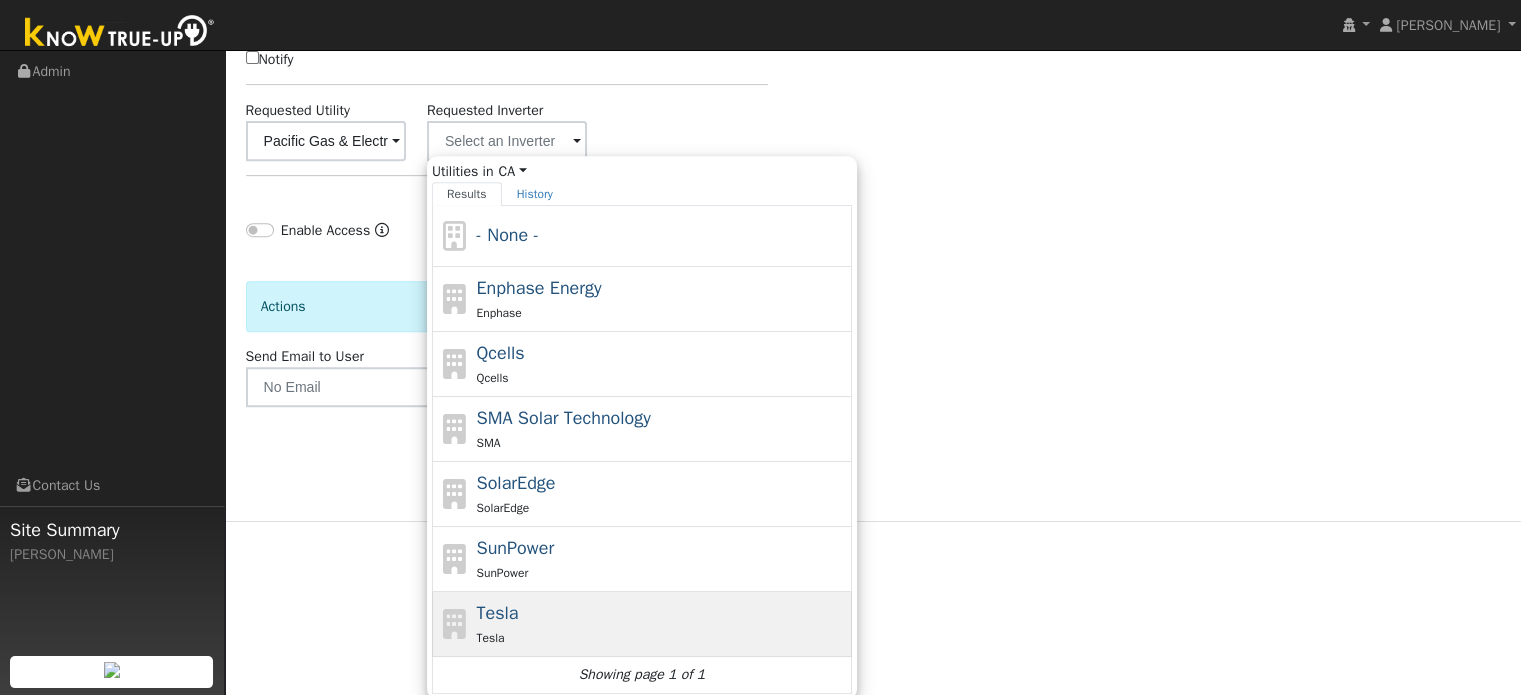 click on "Tesla Tesla" at bounding box center [661, 624] 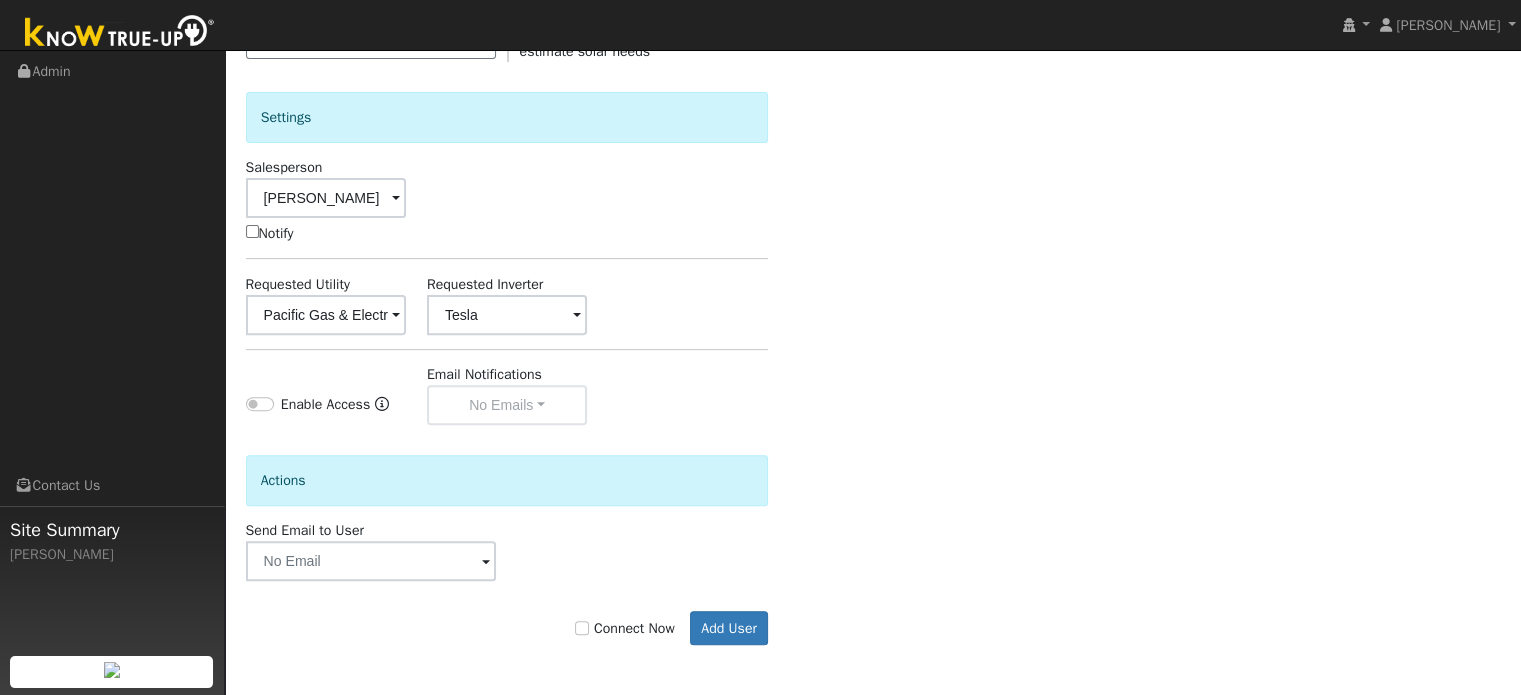 scroll, scrollTop: 624, scrollLeft: 0, axis: vertical 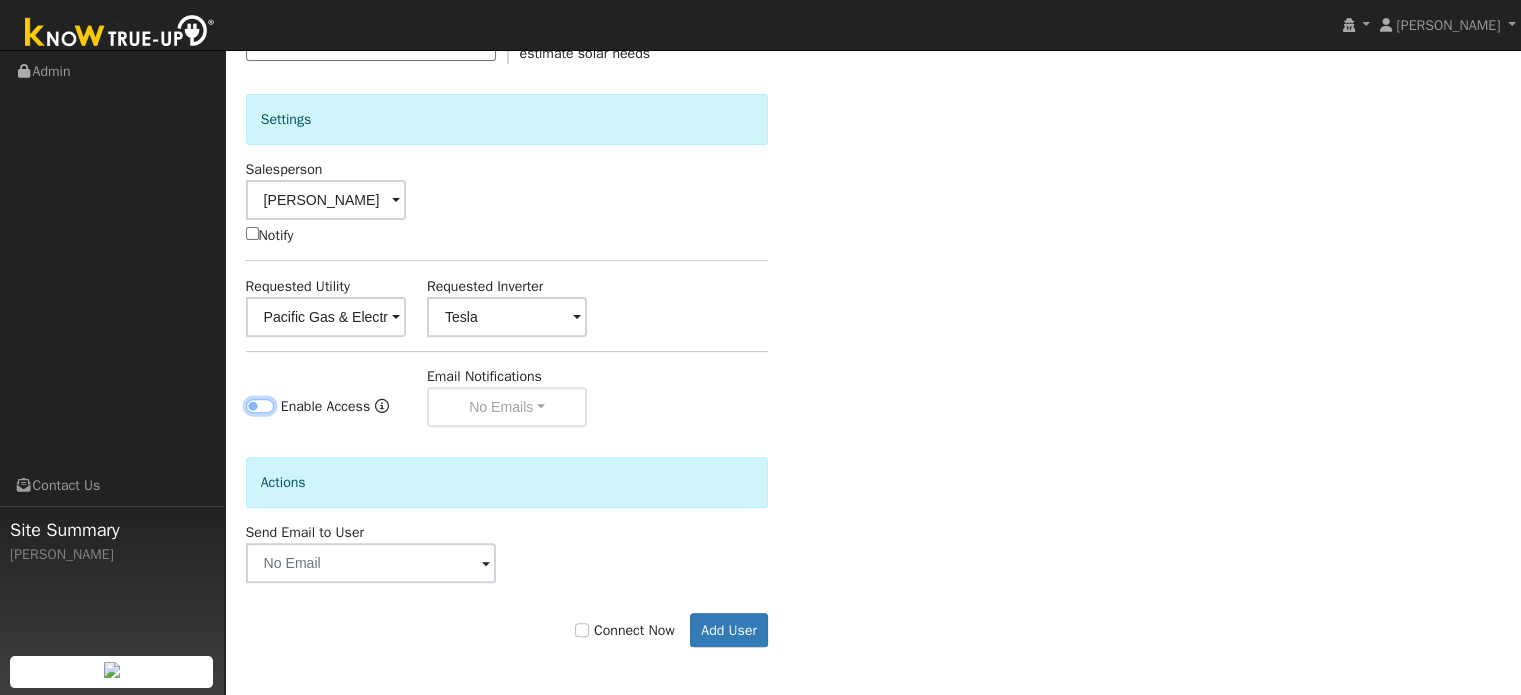 click on "Enable Access" at bounding box center [260, 406] 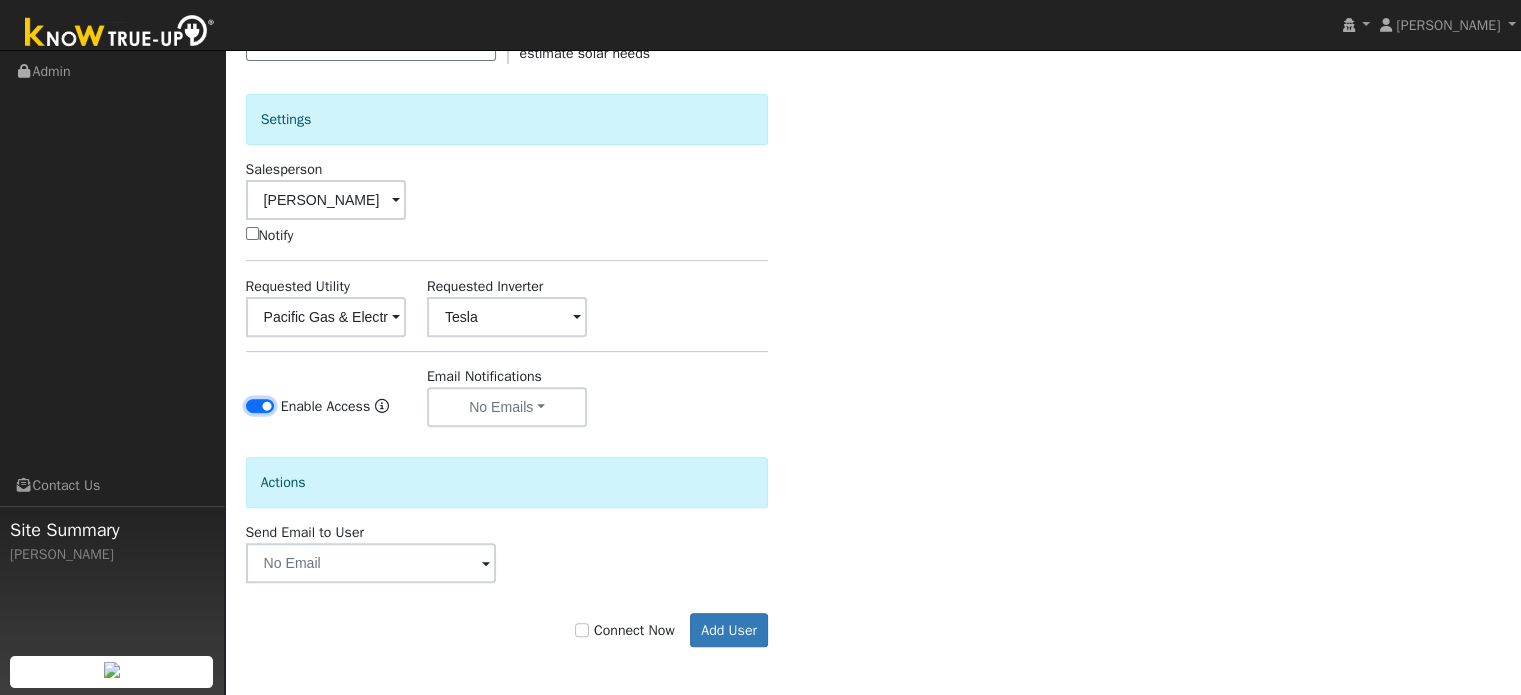 click on "Enable Access" at bounding box center (260, 406) 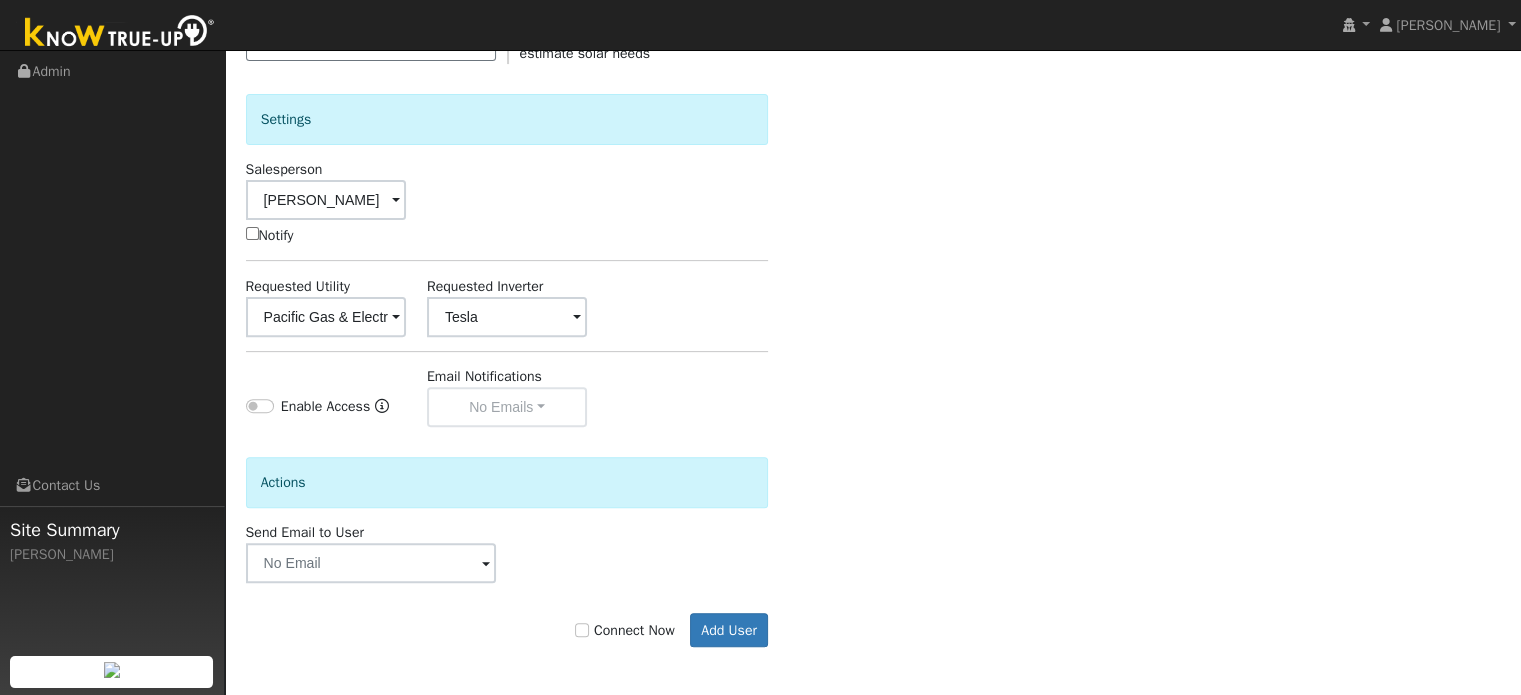 click on "Email Notifications No Emails No Emails Weekly Emails Monthly Emails" at bounding box center [506, 396] 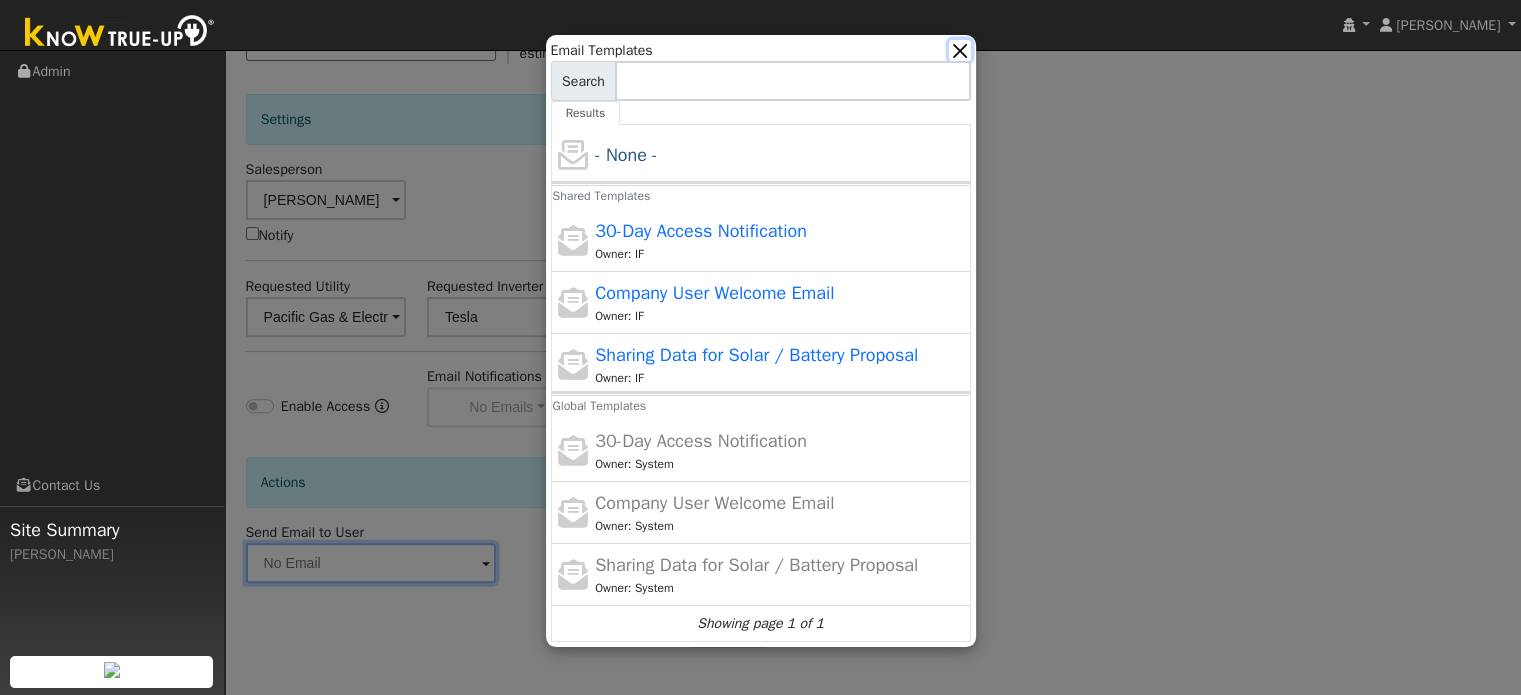 click at bounding box center (959, 50) 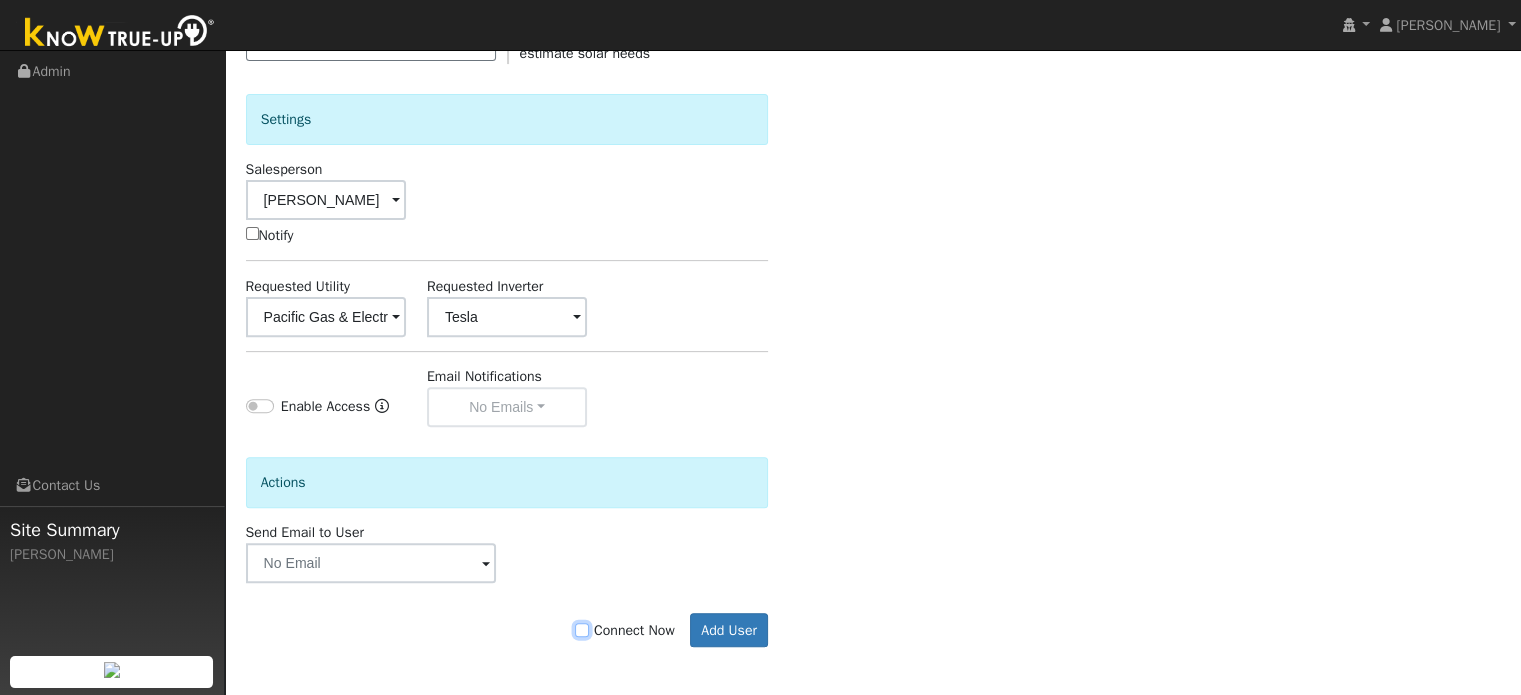 click on "Connect Now" at bounding box center [582, 630] 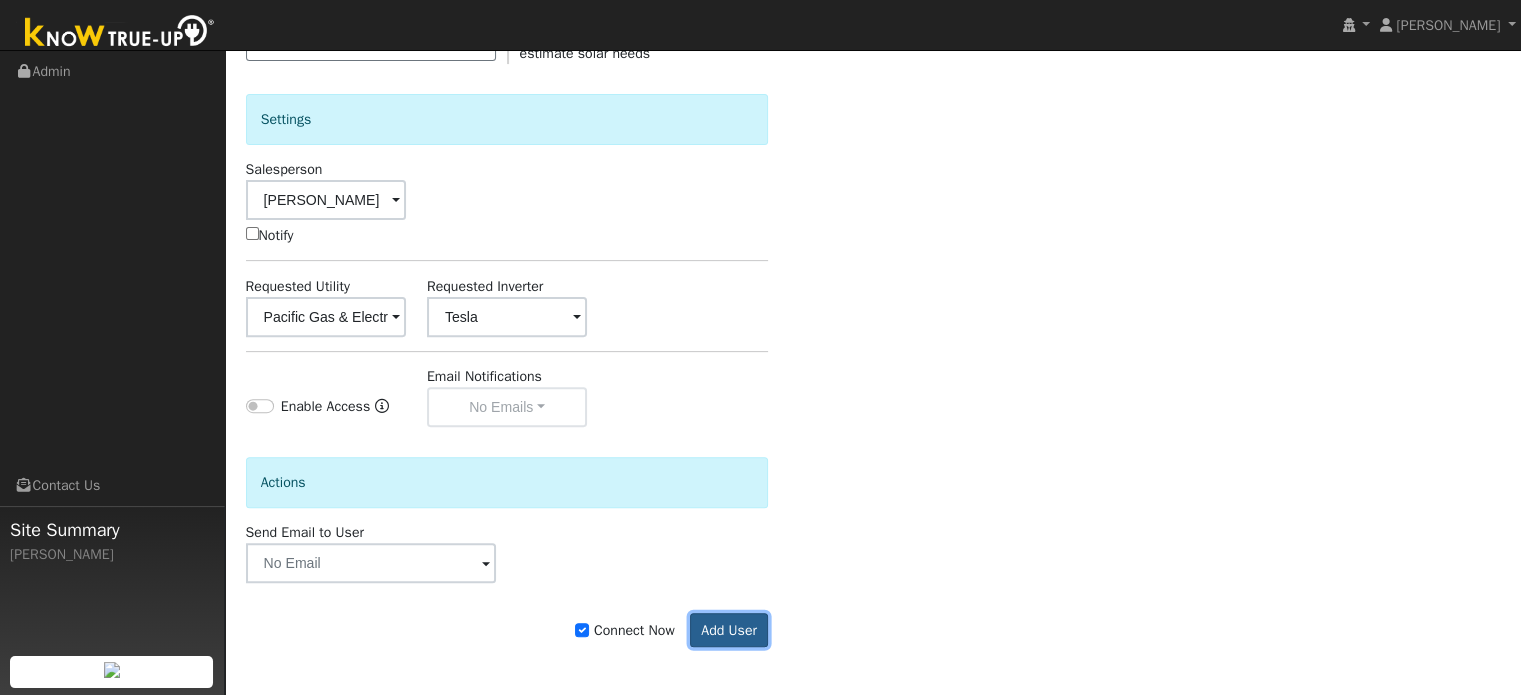 click on "Add User" at bounding box center [729, 630] 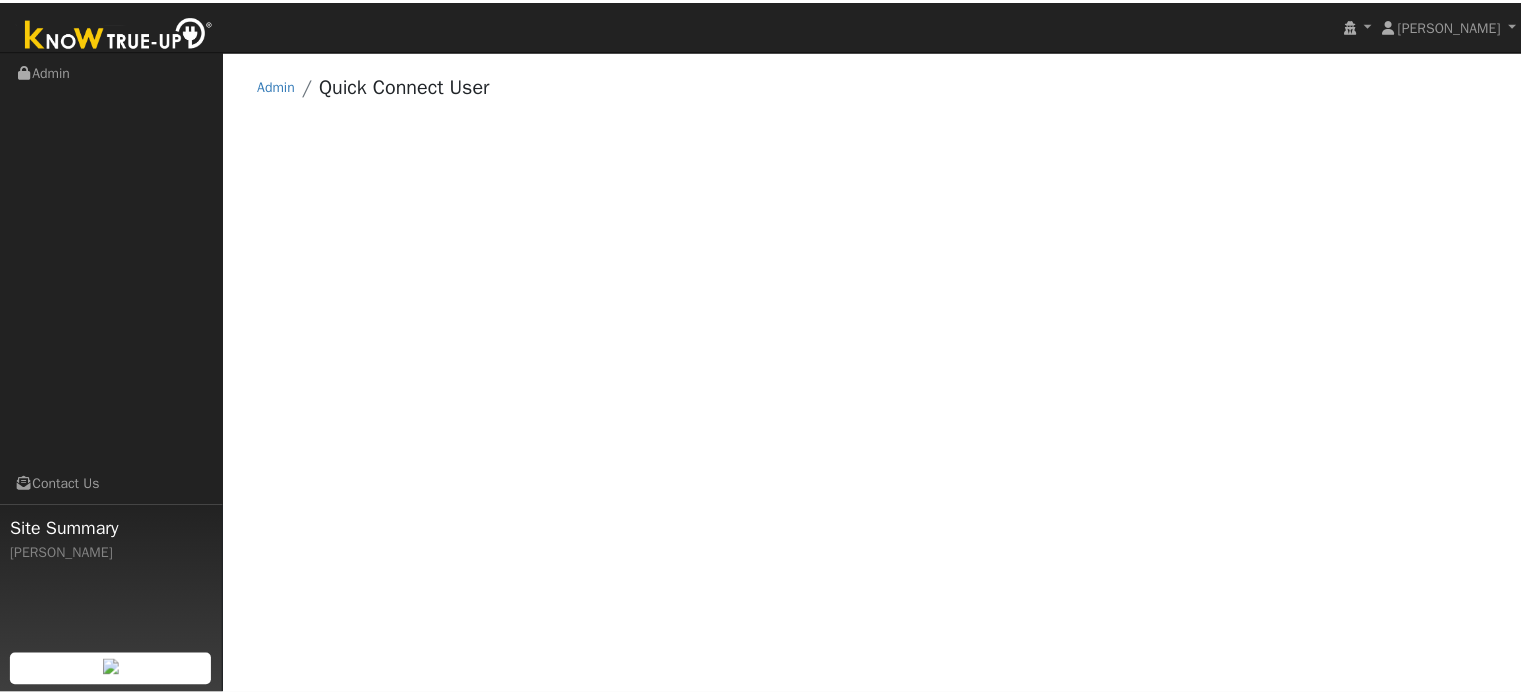 scroll, scrollTop: 0, scrollLeft: 0, axis: both 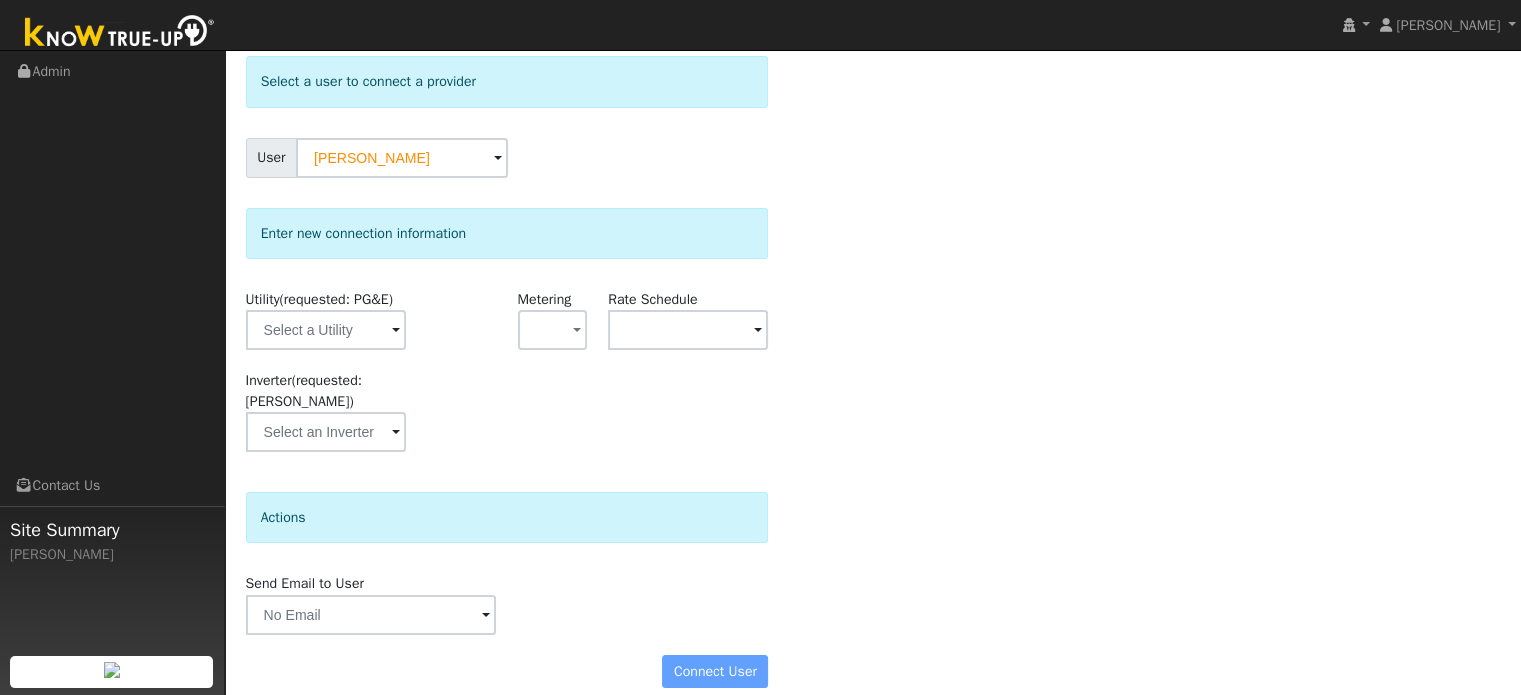 click at bounding box center (396, 331) 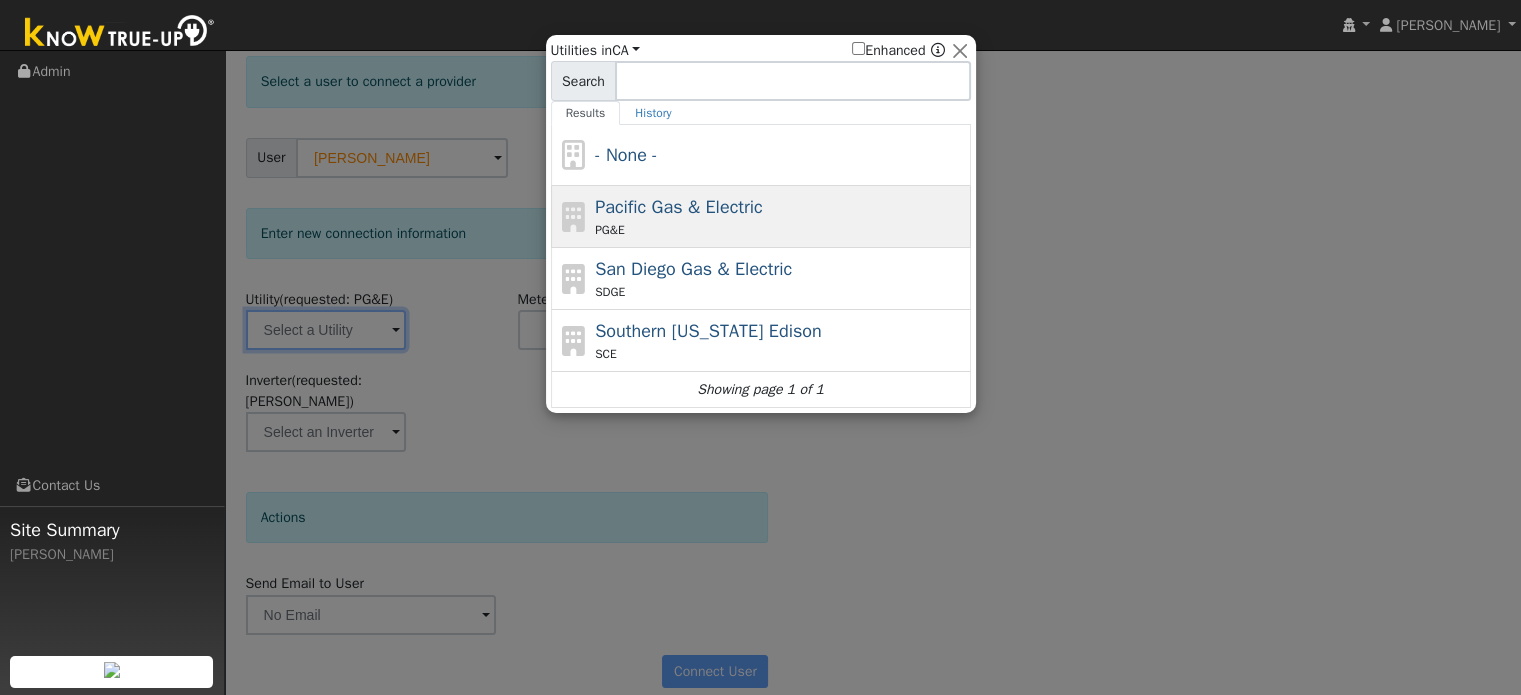 click on "Pacific Gas & Electric" at bounding box center [679, 207] 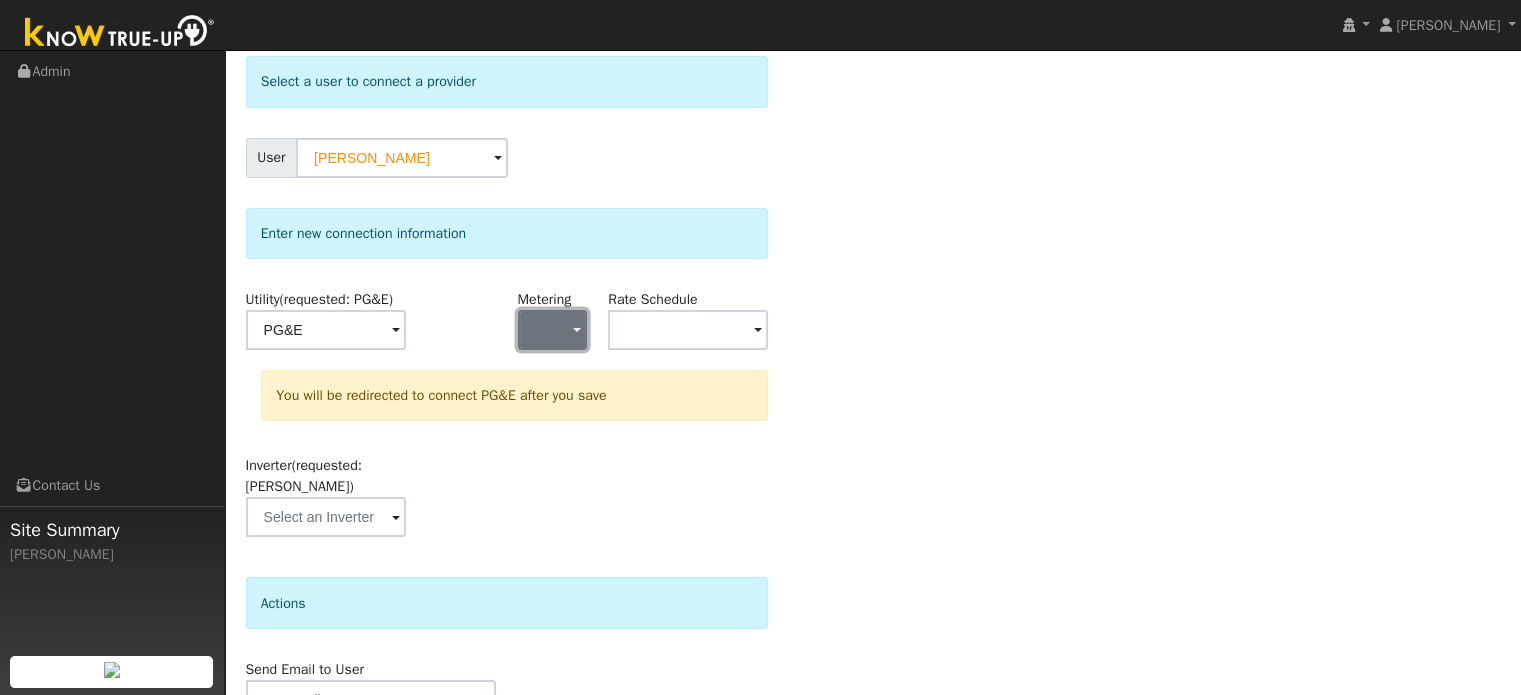 click 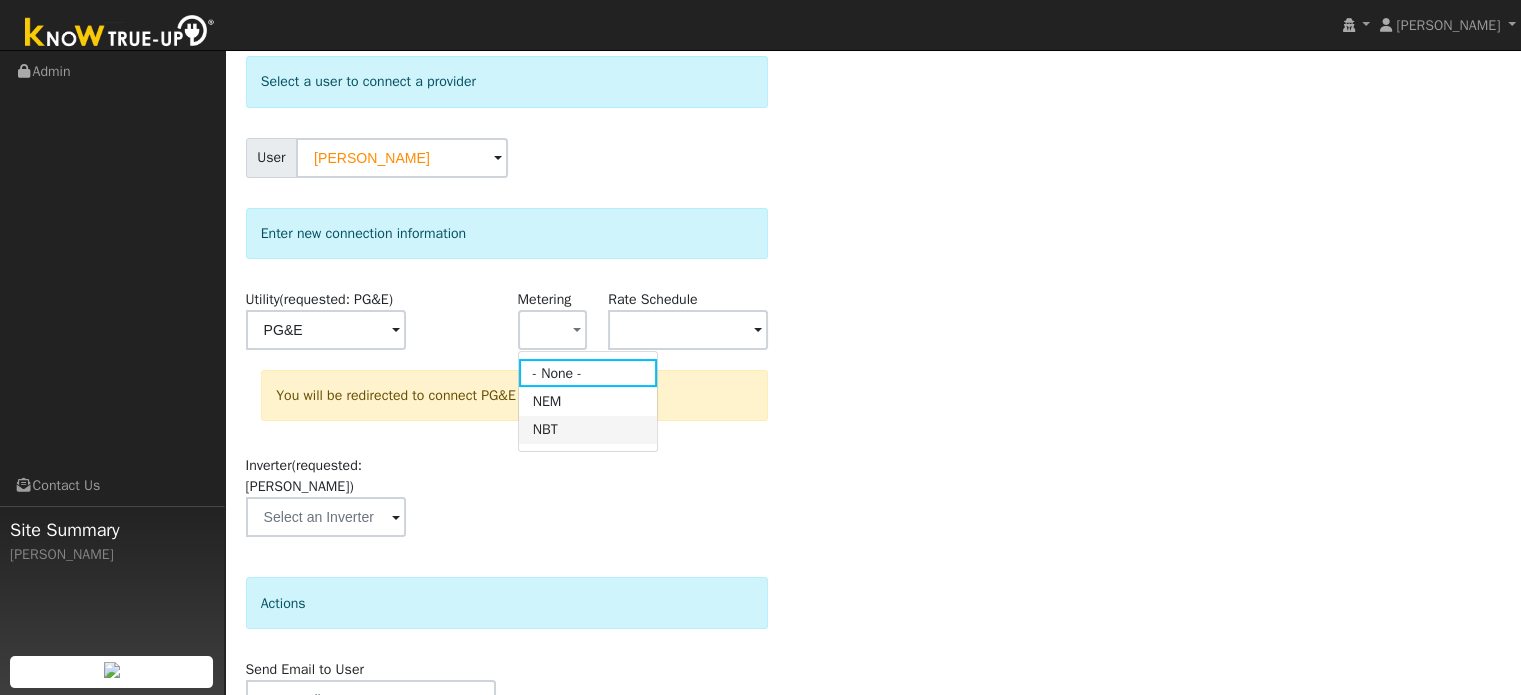 click on "NBT" at bounding box center (588, 430) 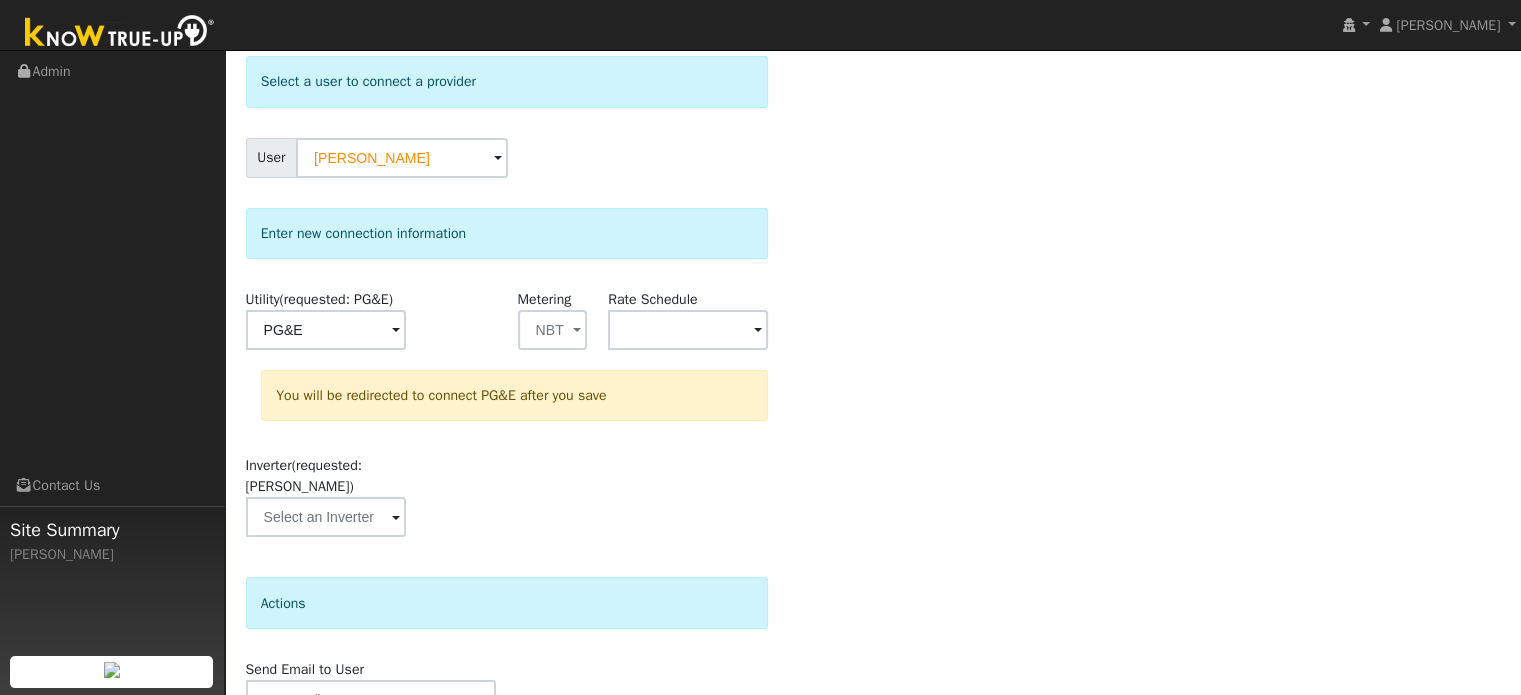 click at bounding box center [396, 331] 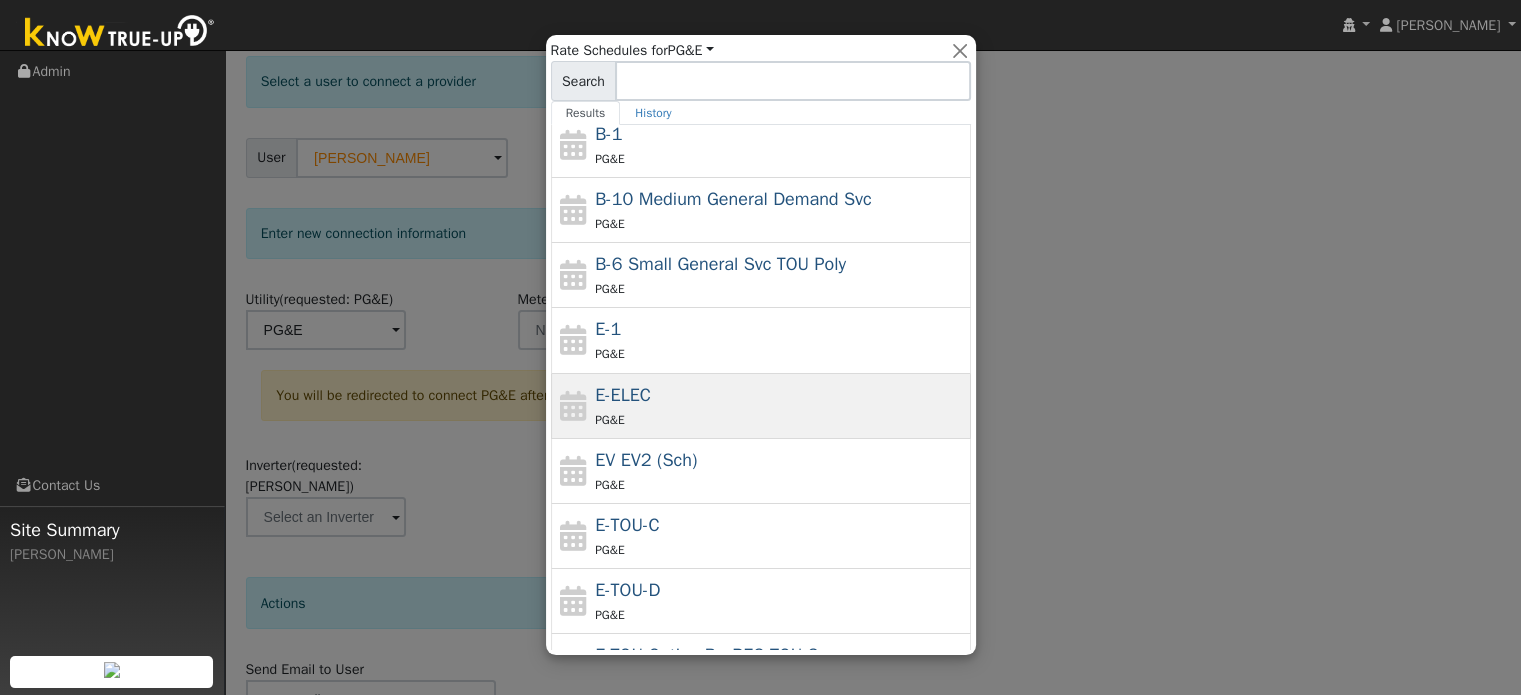 scroll, scrollTop: 0, scrollLeft: 0, axis: both 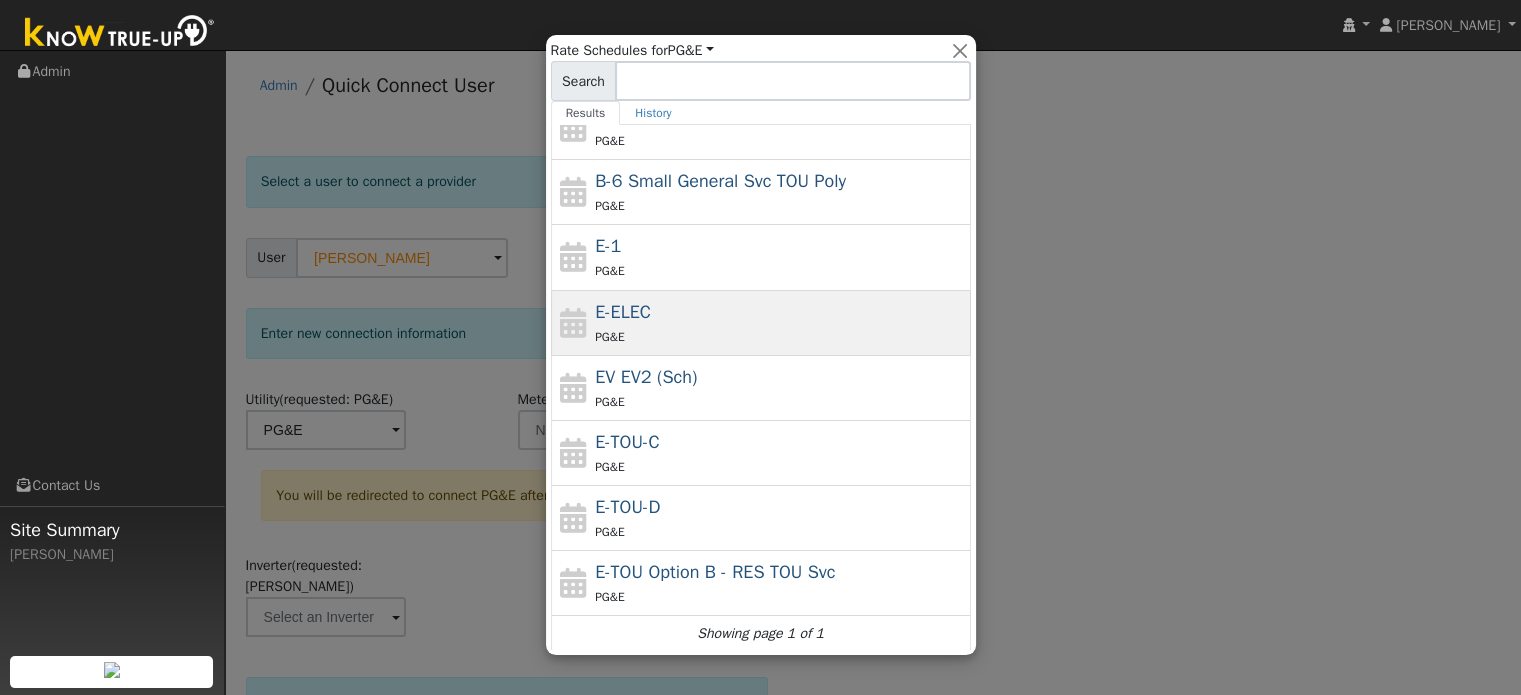click on "E-ELEC PG&E" at bounding box center [780, 323] 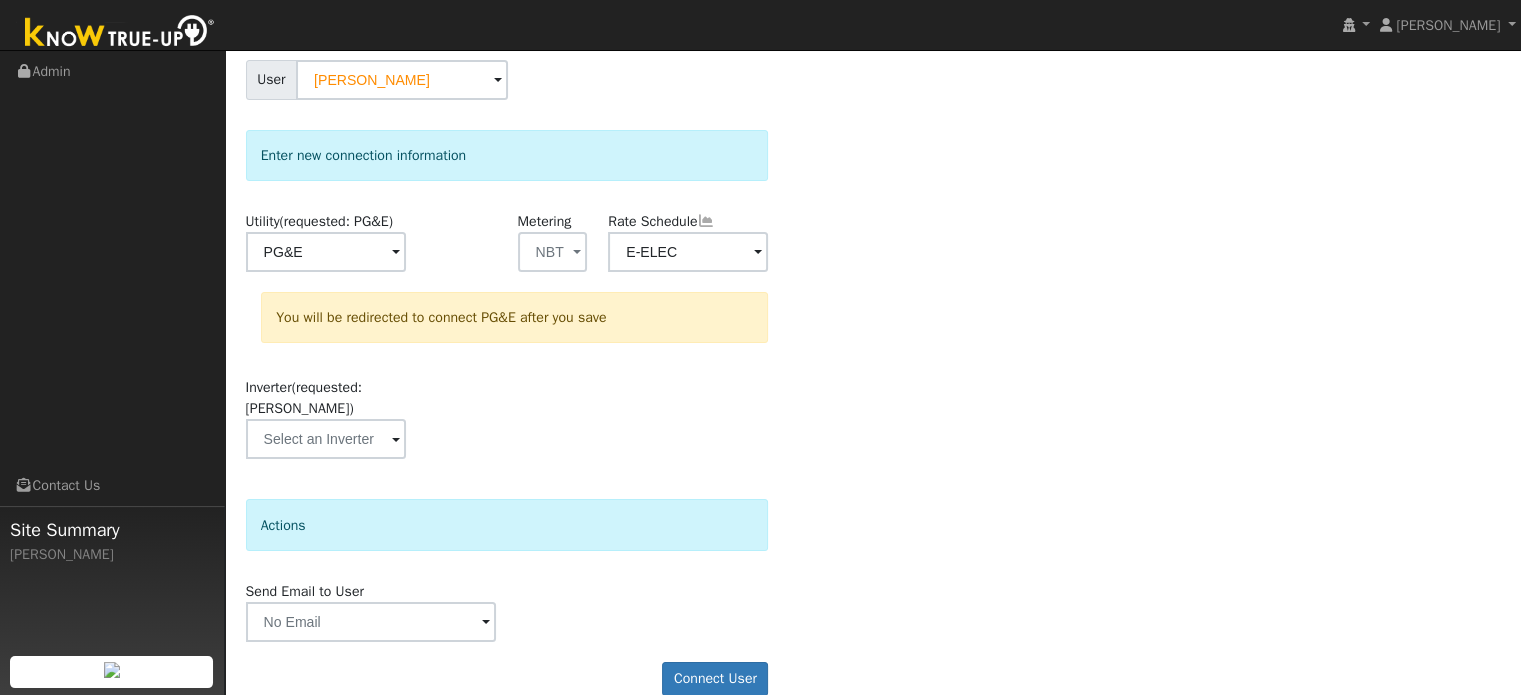 scroll, scrollTop: 185, scrollLeft: 0, axis: vertical 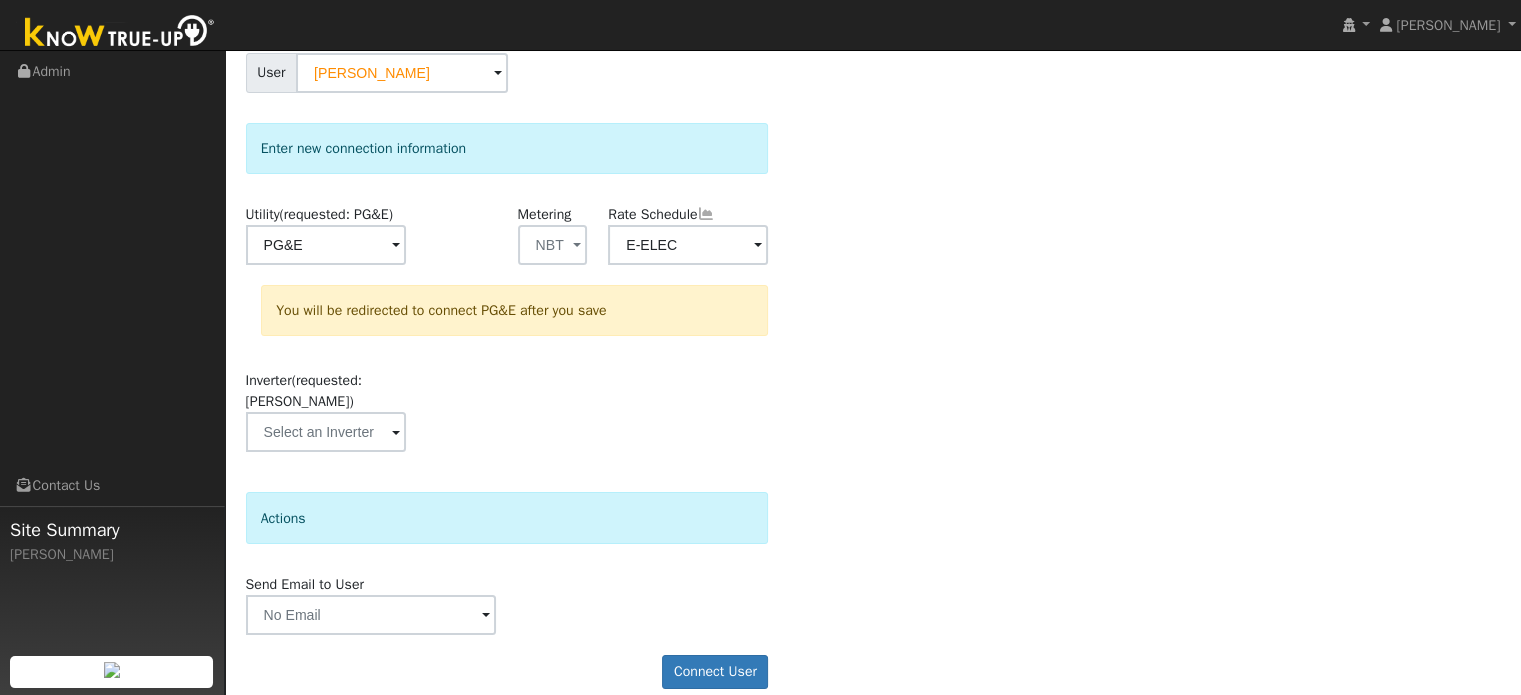 click at bounding box center [396, 246] 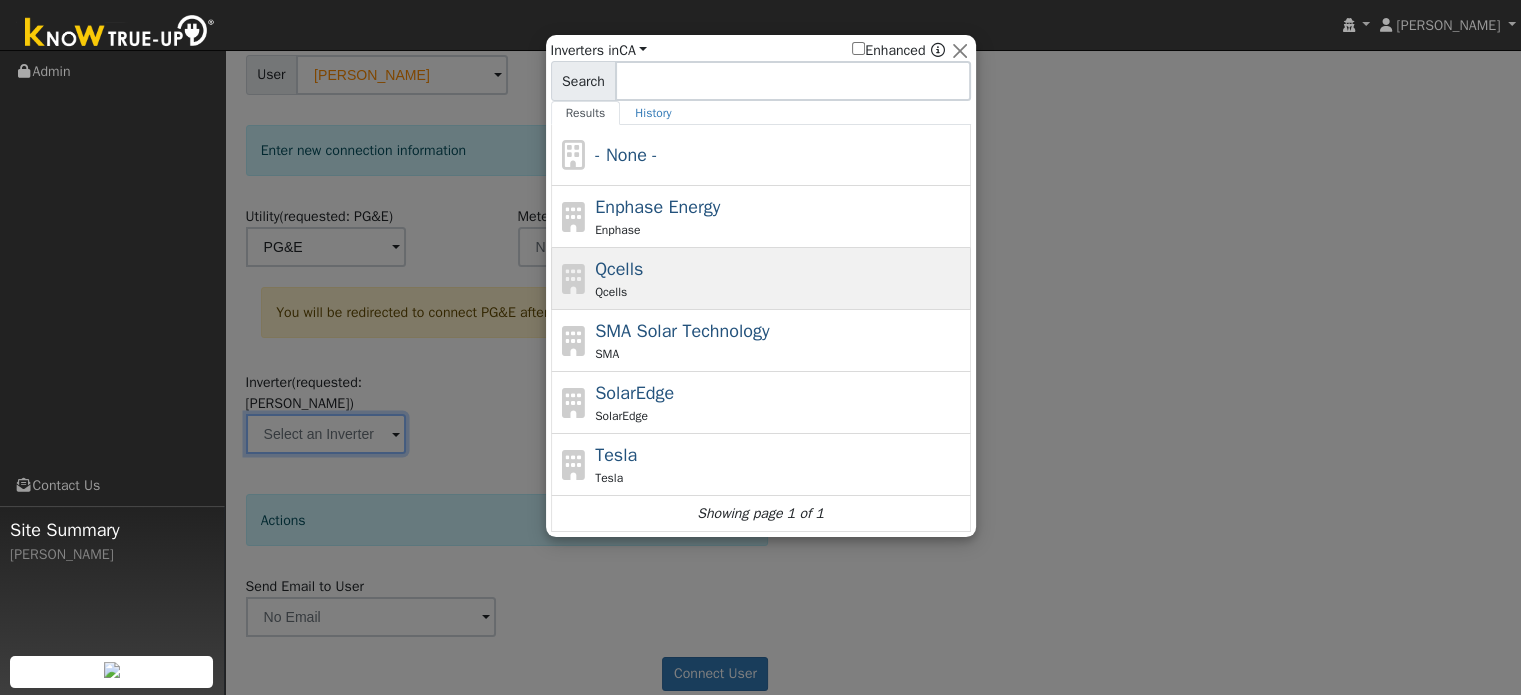 scroll, scrollTop: 185, scrollLeft: 0, axis: vertical 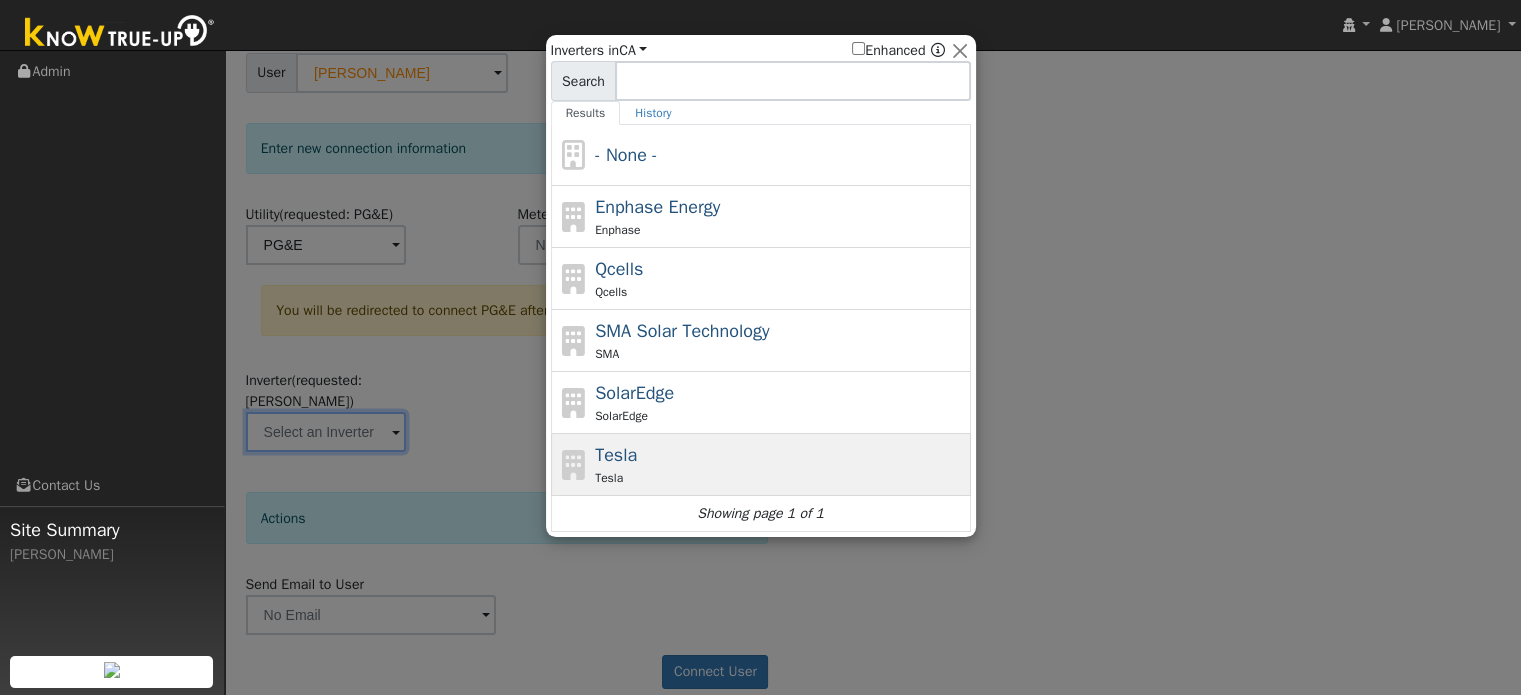 click on "Tesla" at bounding box center [780, 478] 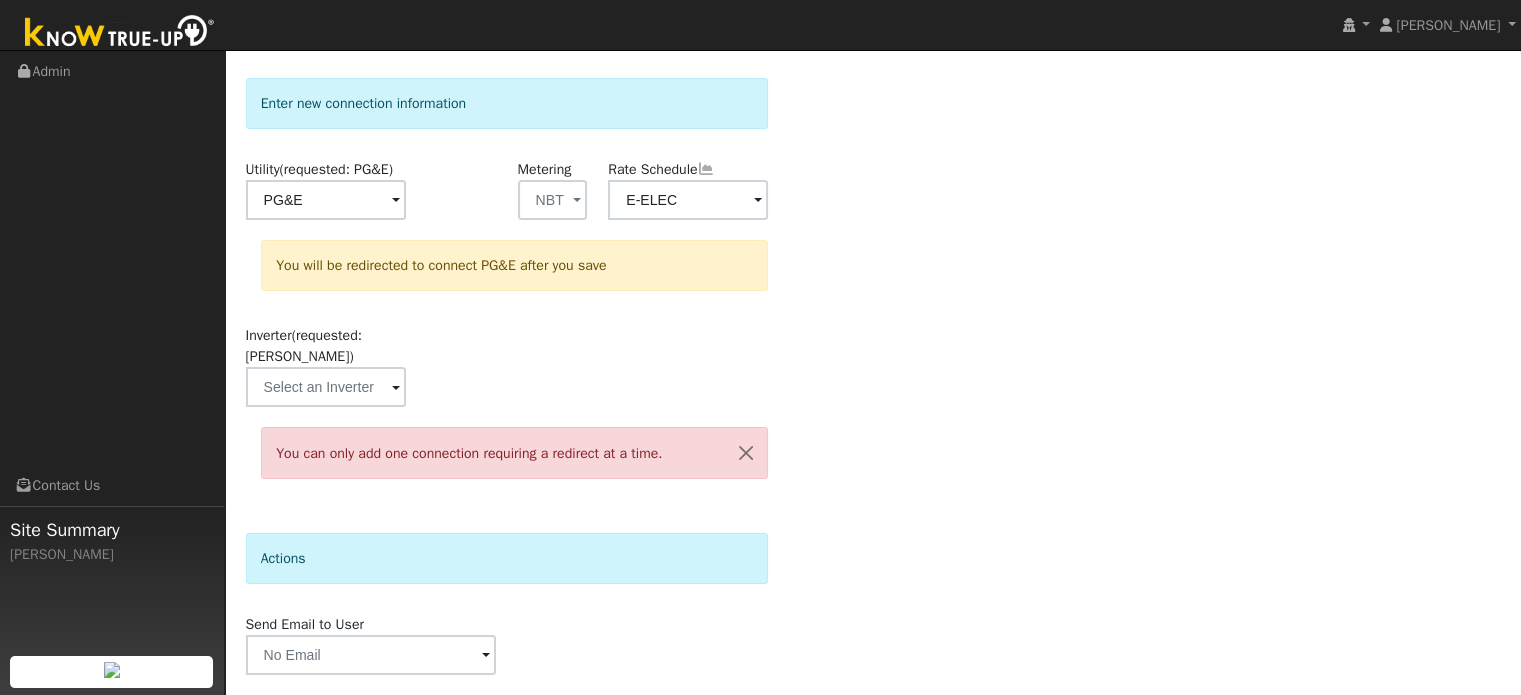 scroll, scrollTop: 270, scrollLeft: 0, axis: vertical 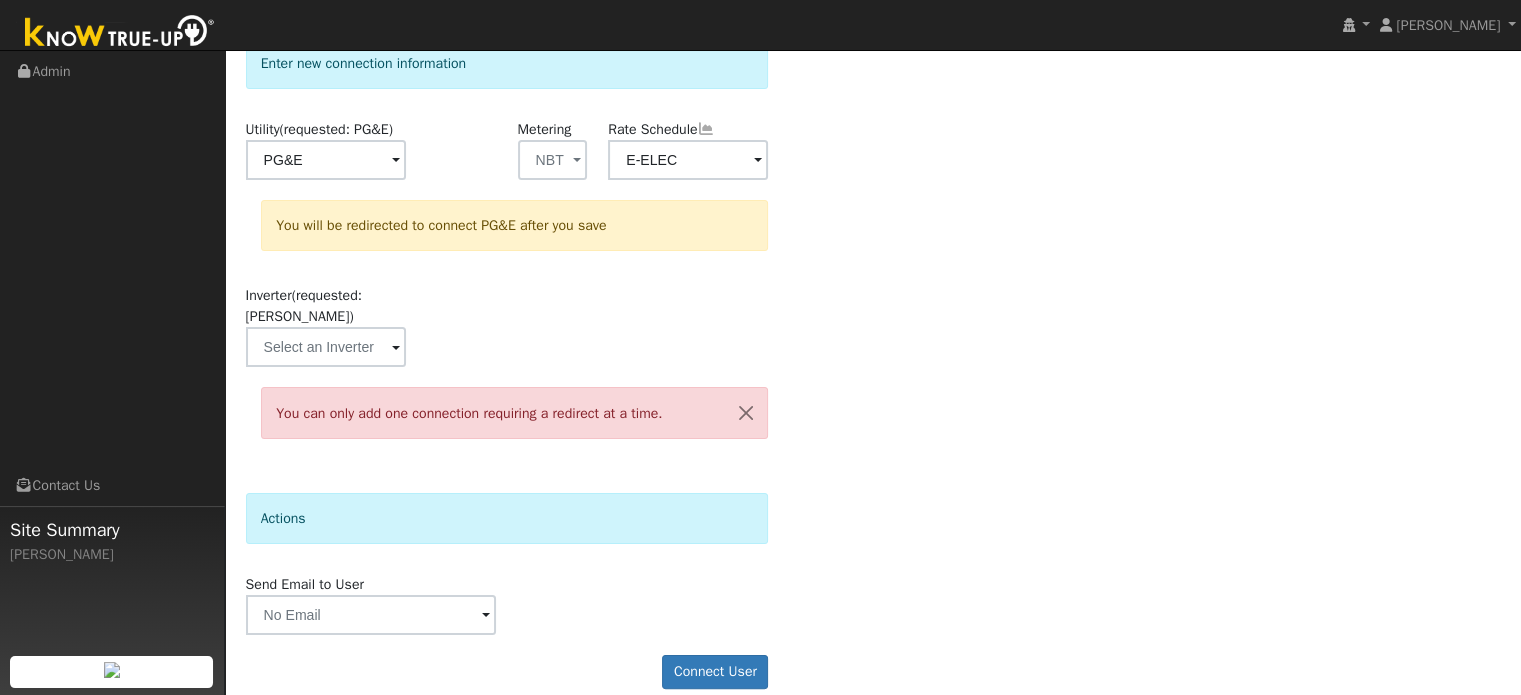 click at bounding box center (396, 161) 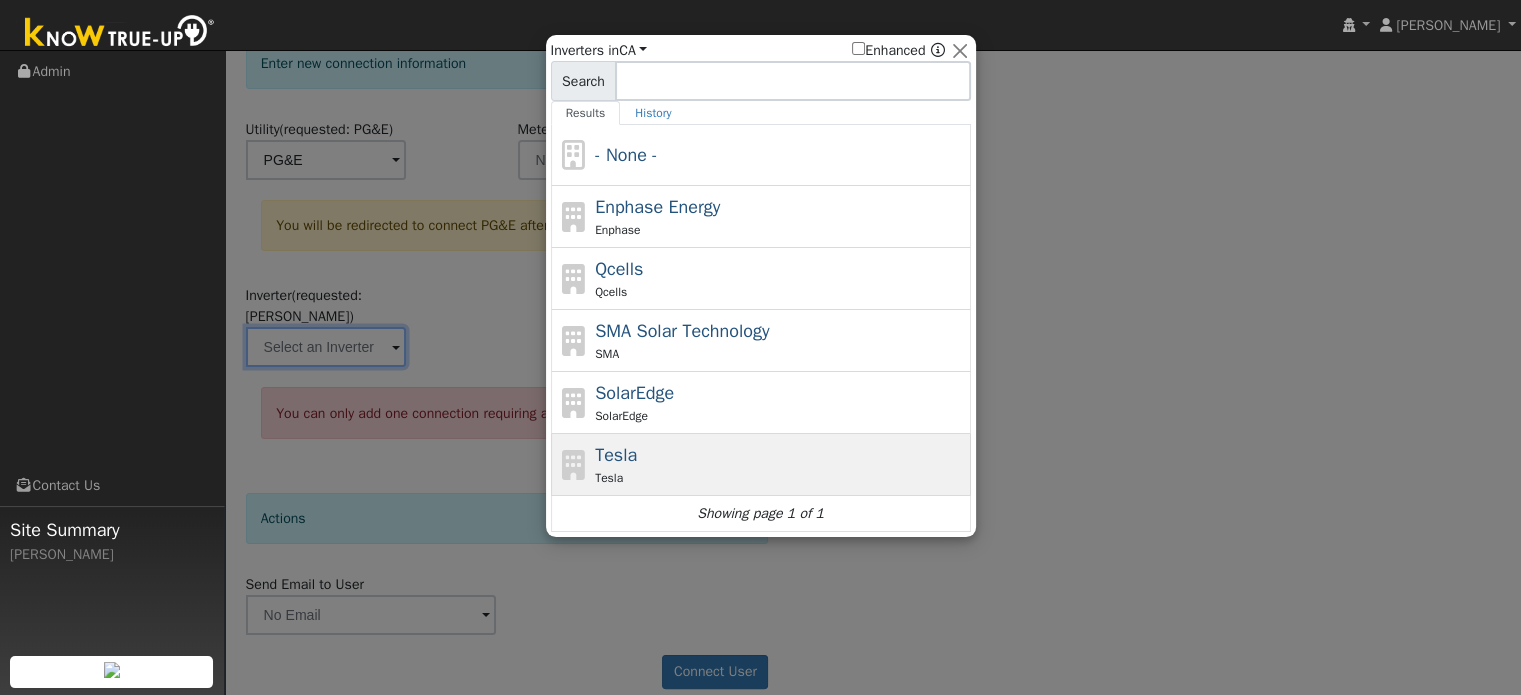 click on "Tesla" at bounding box center (780, 478) 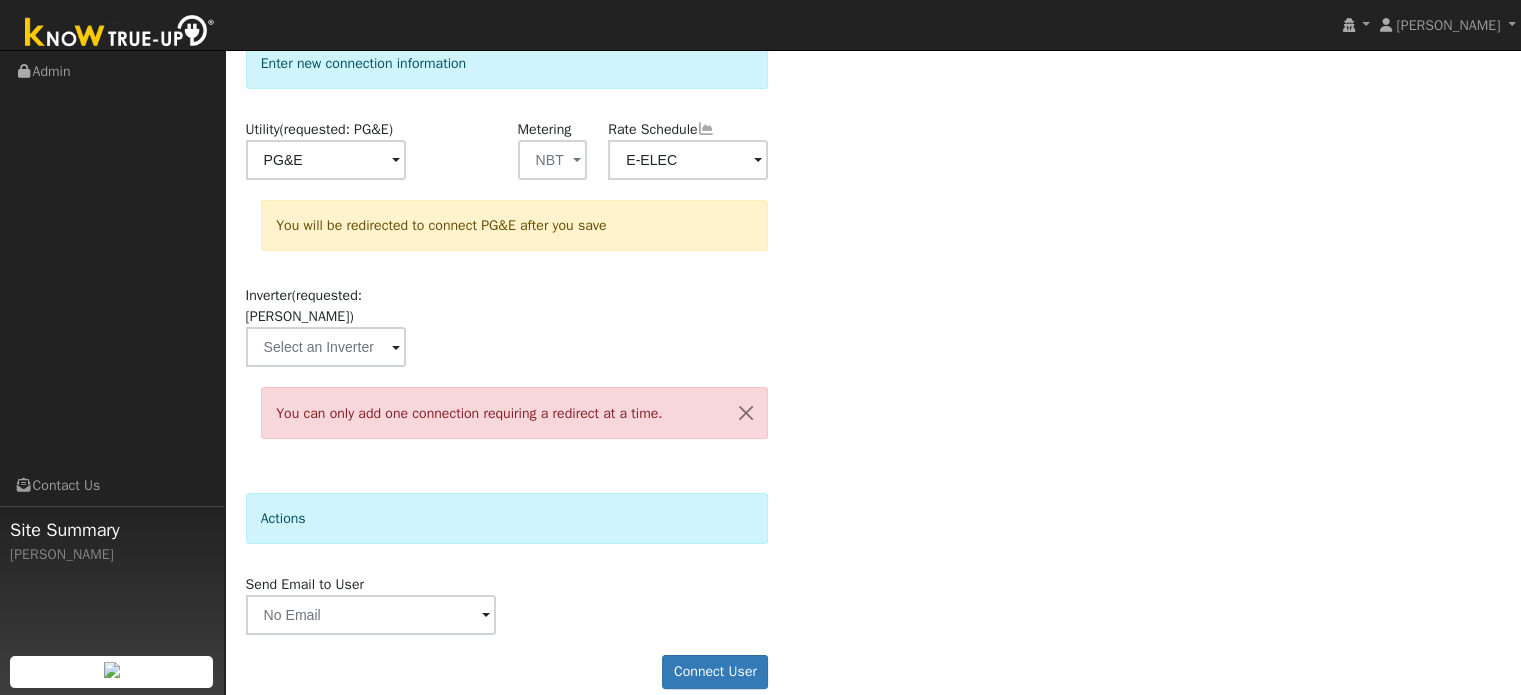 scroll, scrollTop: 170, scrollLeft: 0, axis: vertical 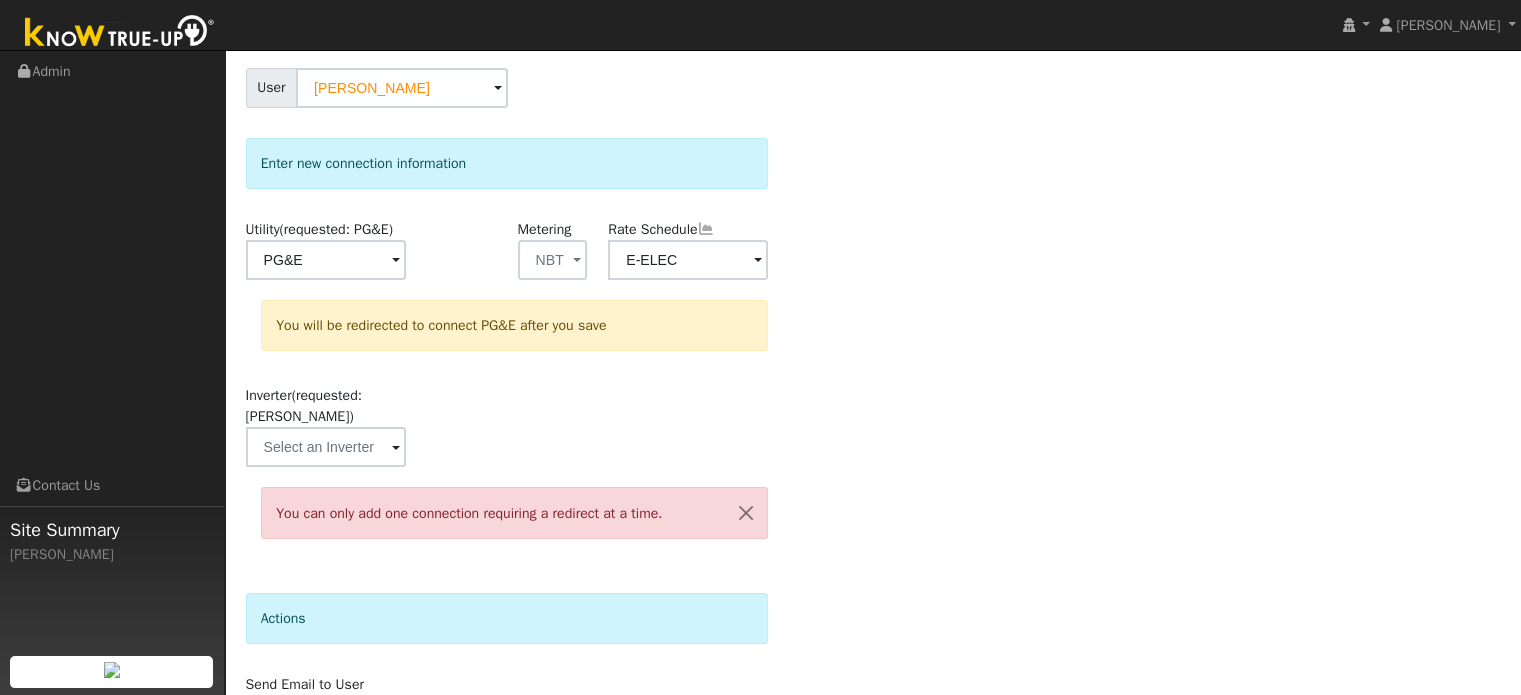 click at bounding box center [396, 261] 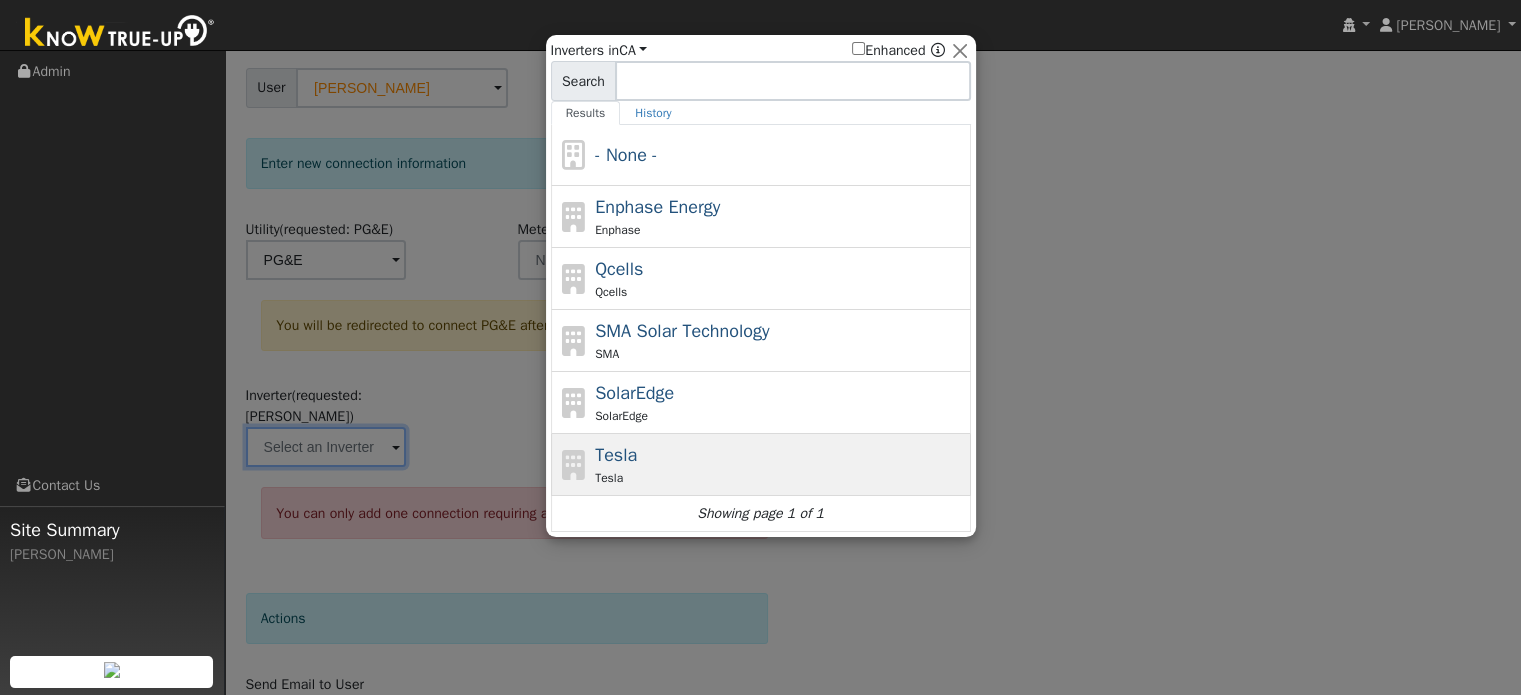 click on "Tesla Tesla" at bounding box center (780, 464) 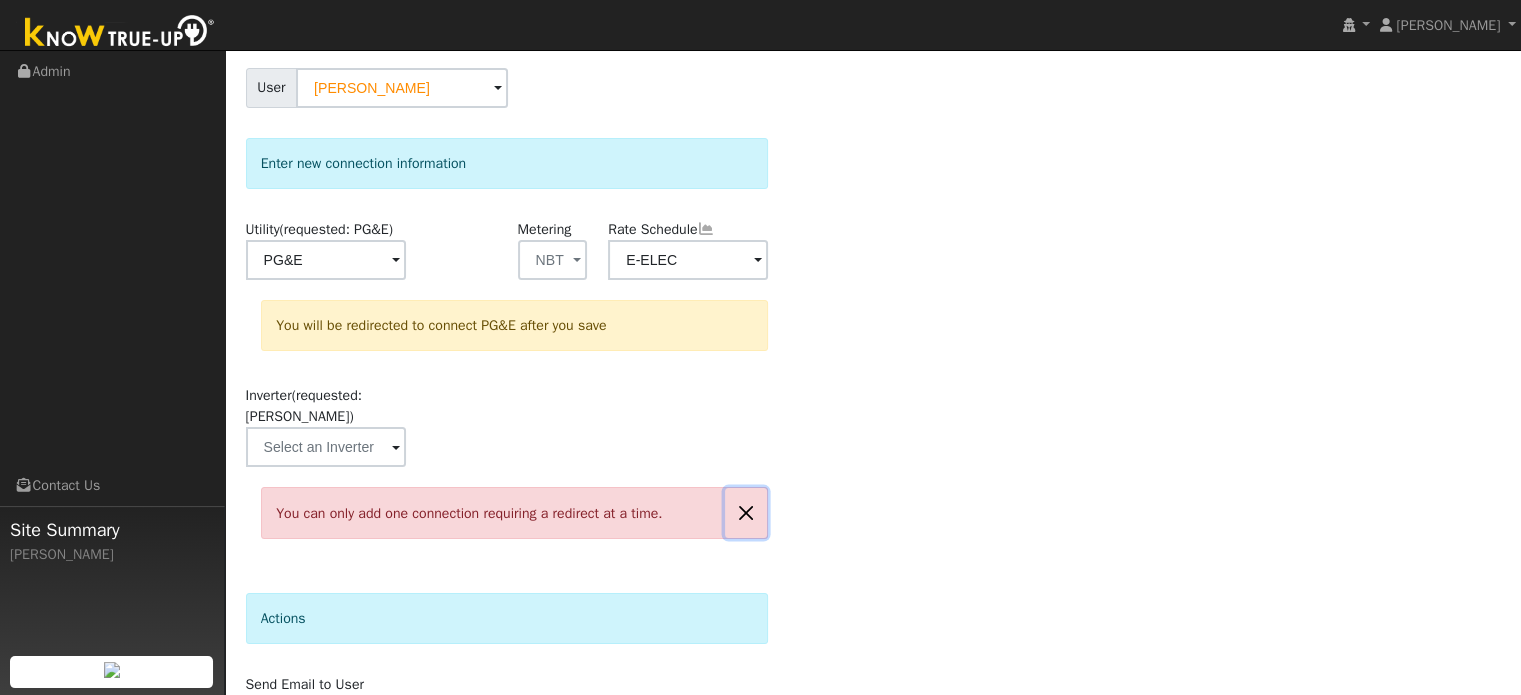 click at bounding box center (746, 512) 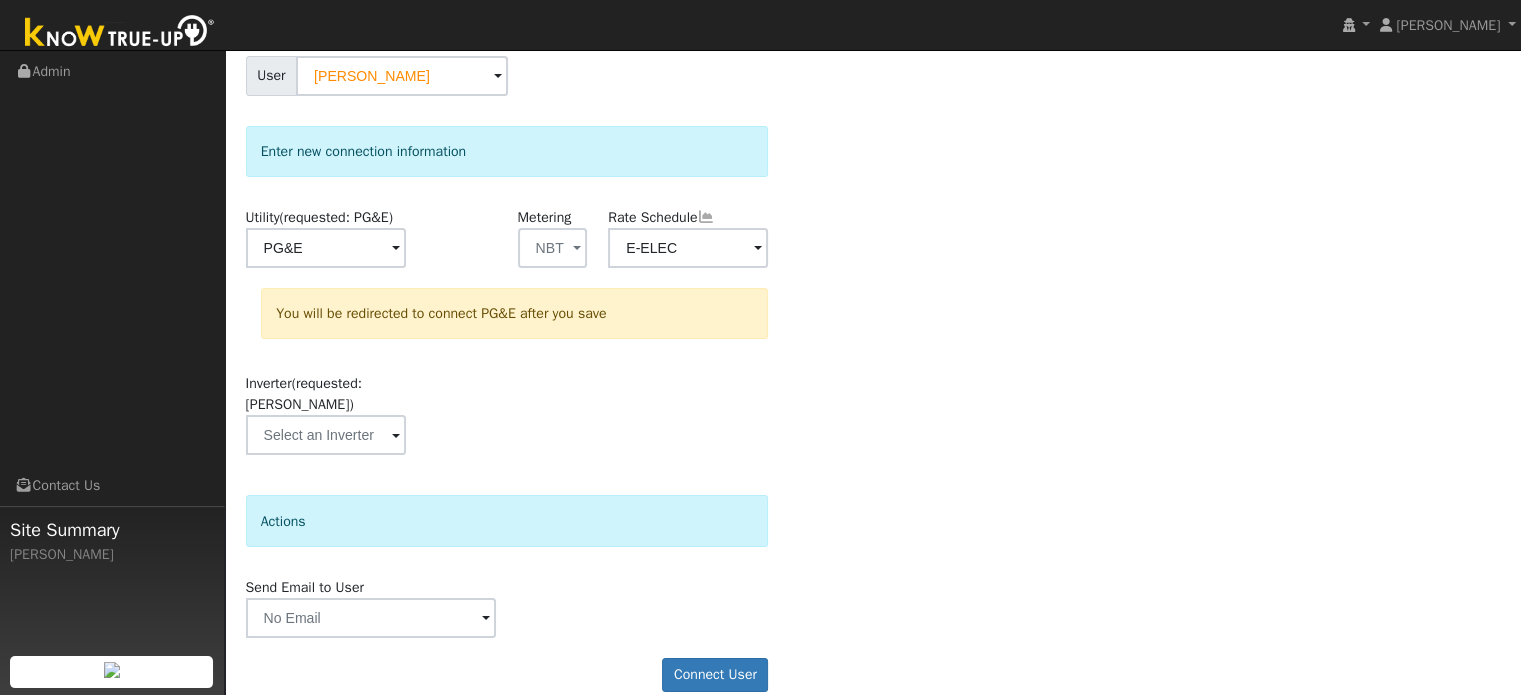 scroll, scrollTop: 185, scrollLeft: 0, axis: vertical 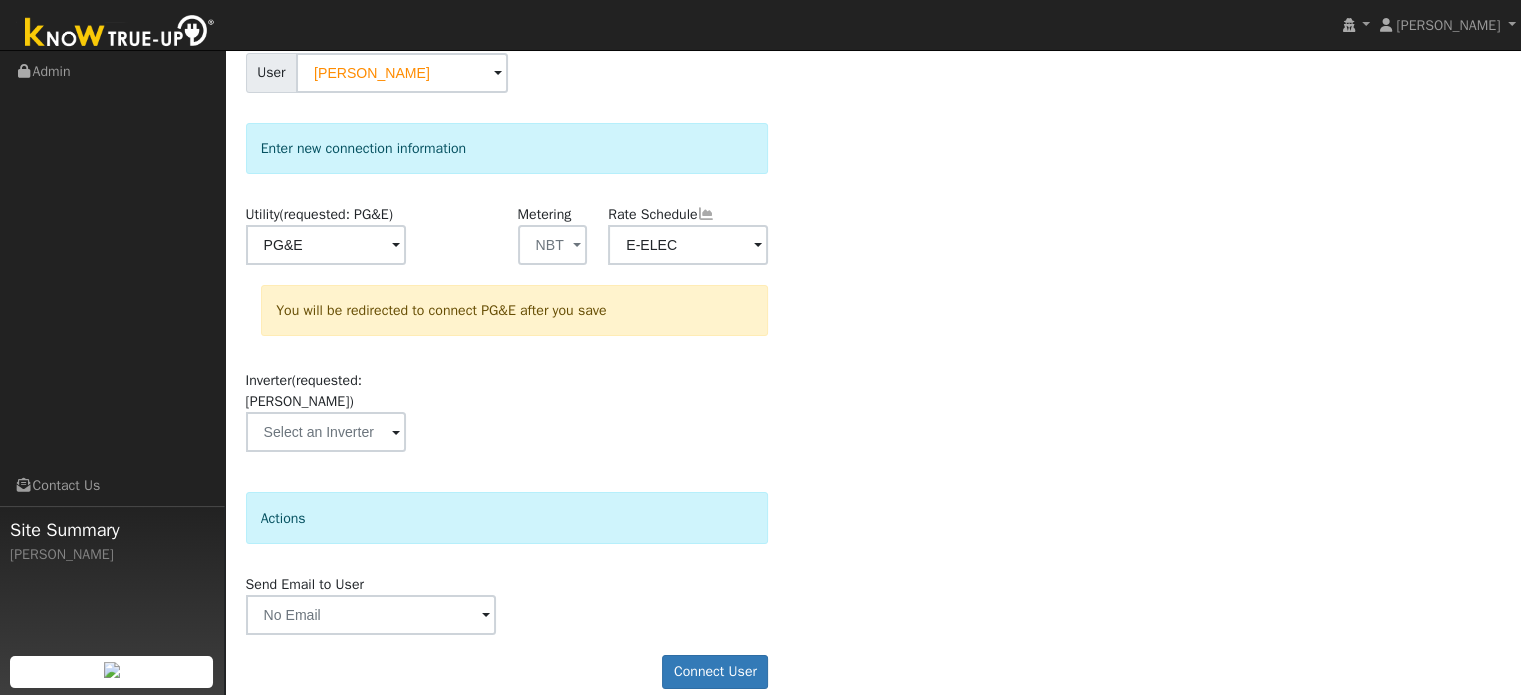 click at bounding box center [486, 616] 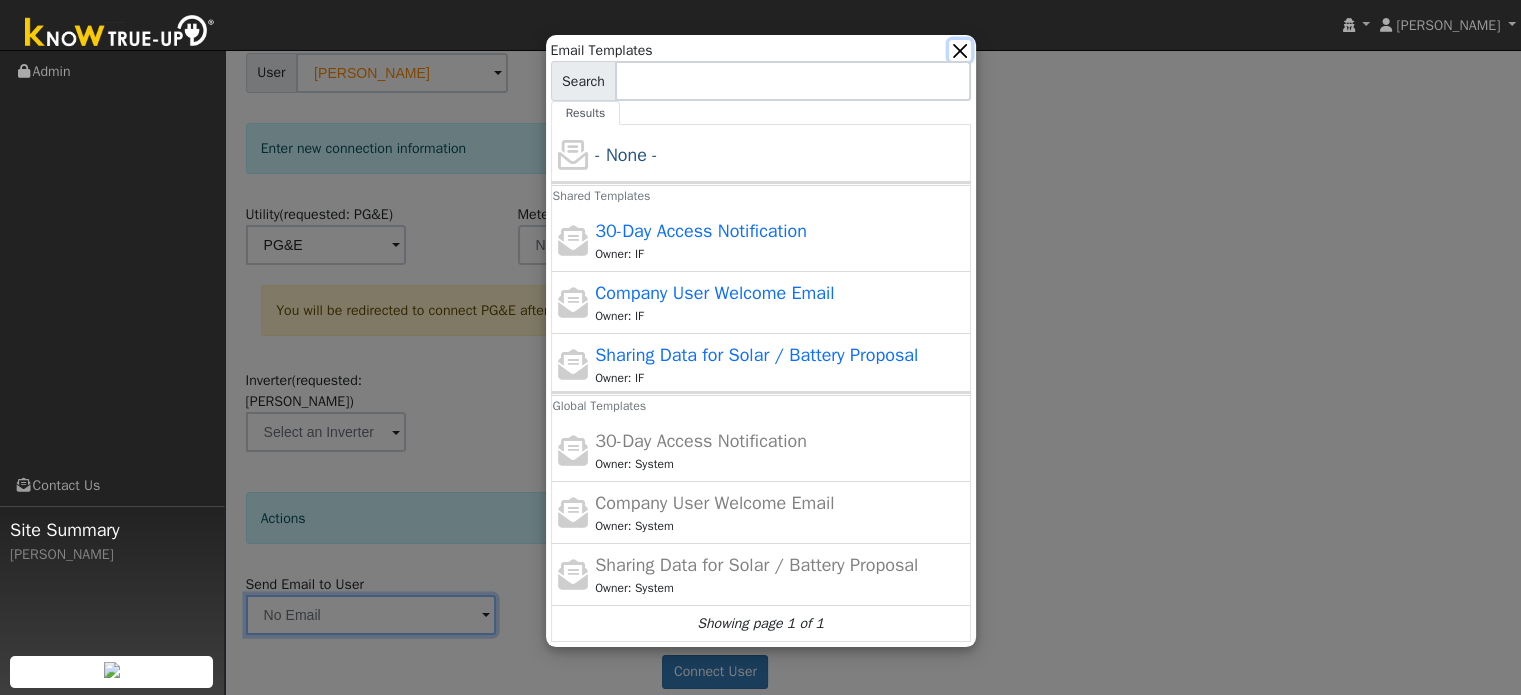 click at bounding box center (959, 50) 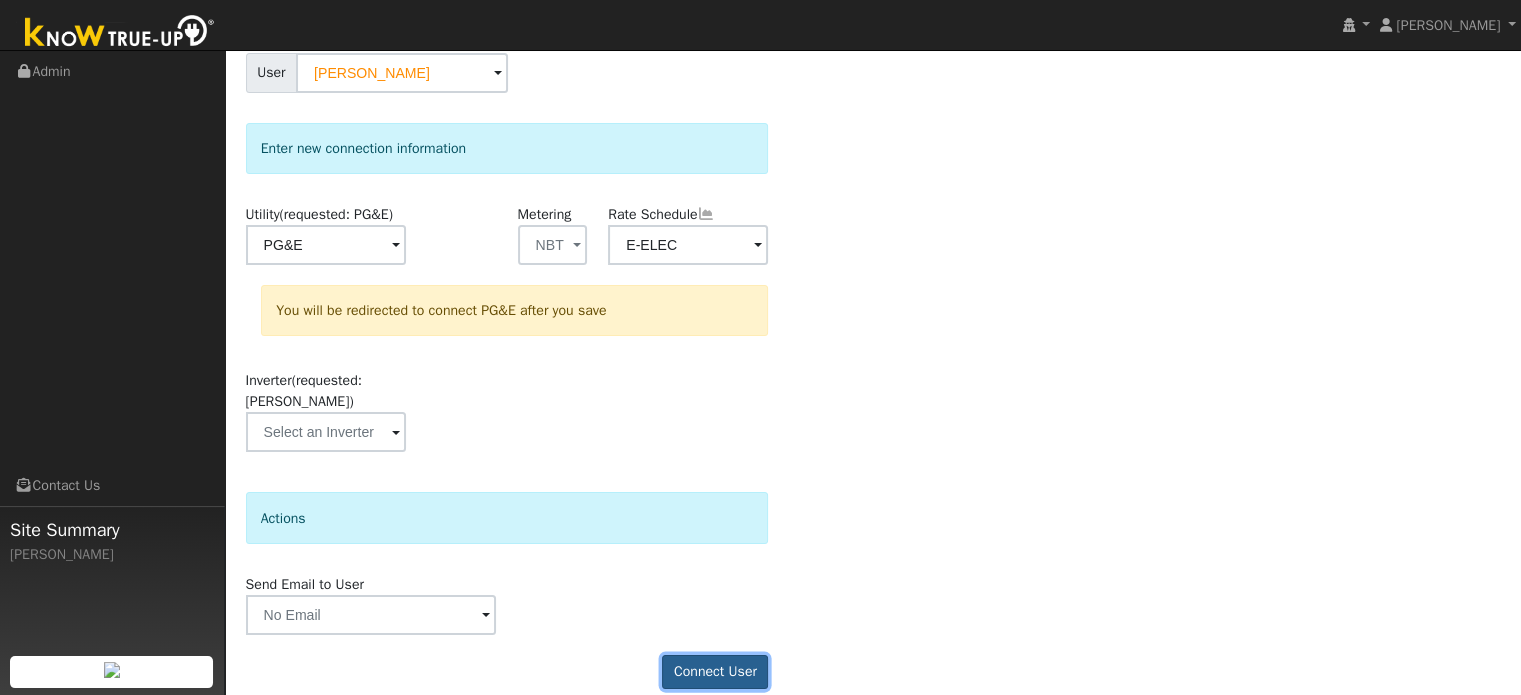 click on "Connect User" at bounding box center [715, 672] 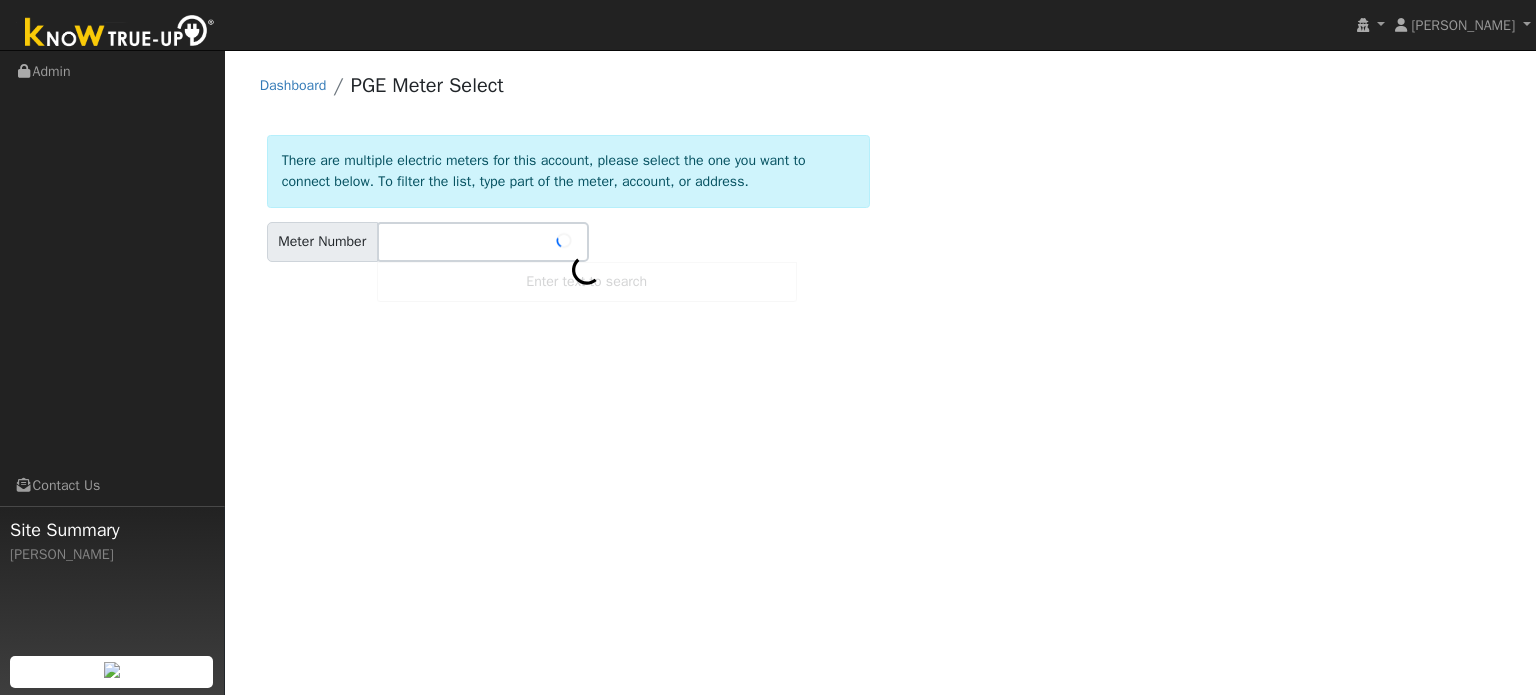 scroll, scrollTop: 0, scrollLeft: 0, axis: both 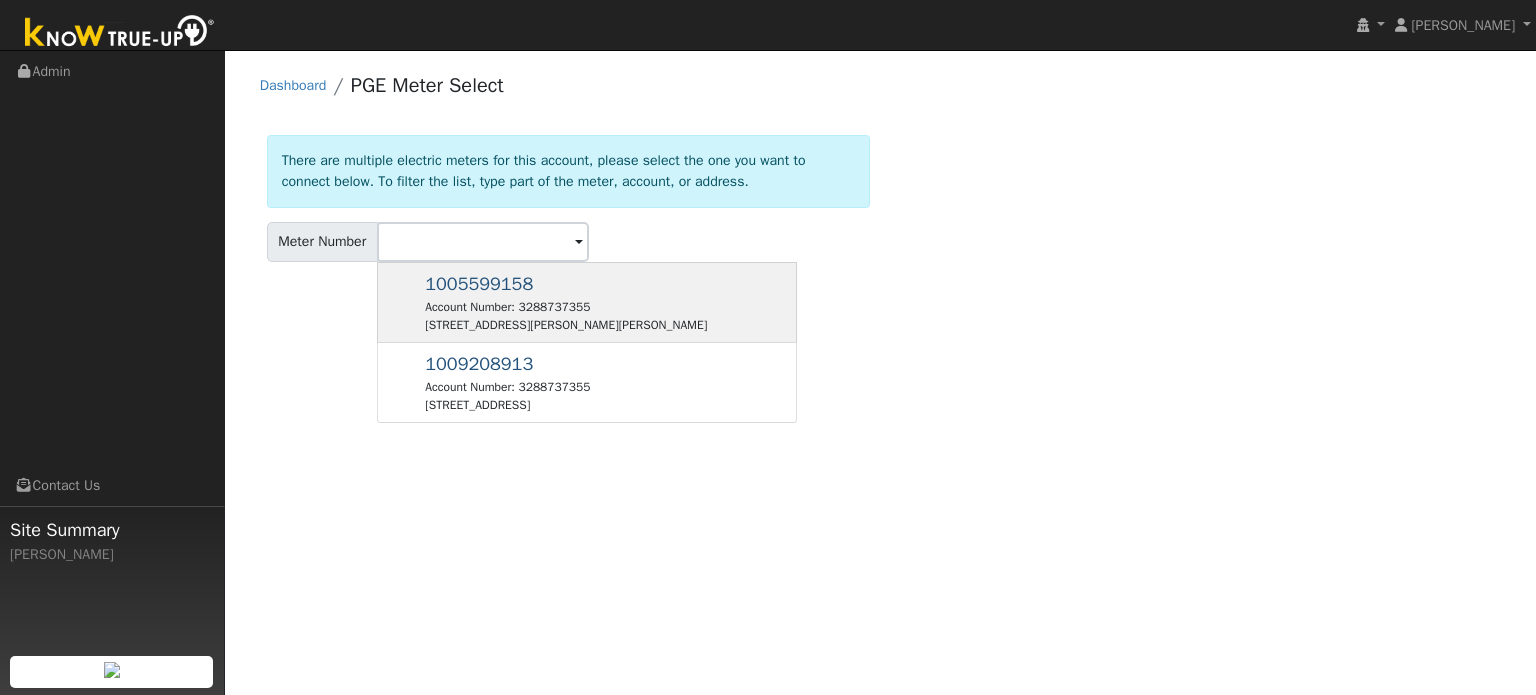 click on "Account Number: 3288737355" at bounding box center [566, 307] 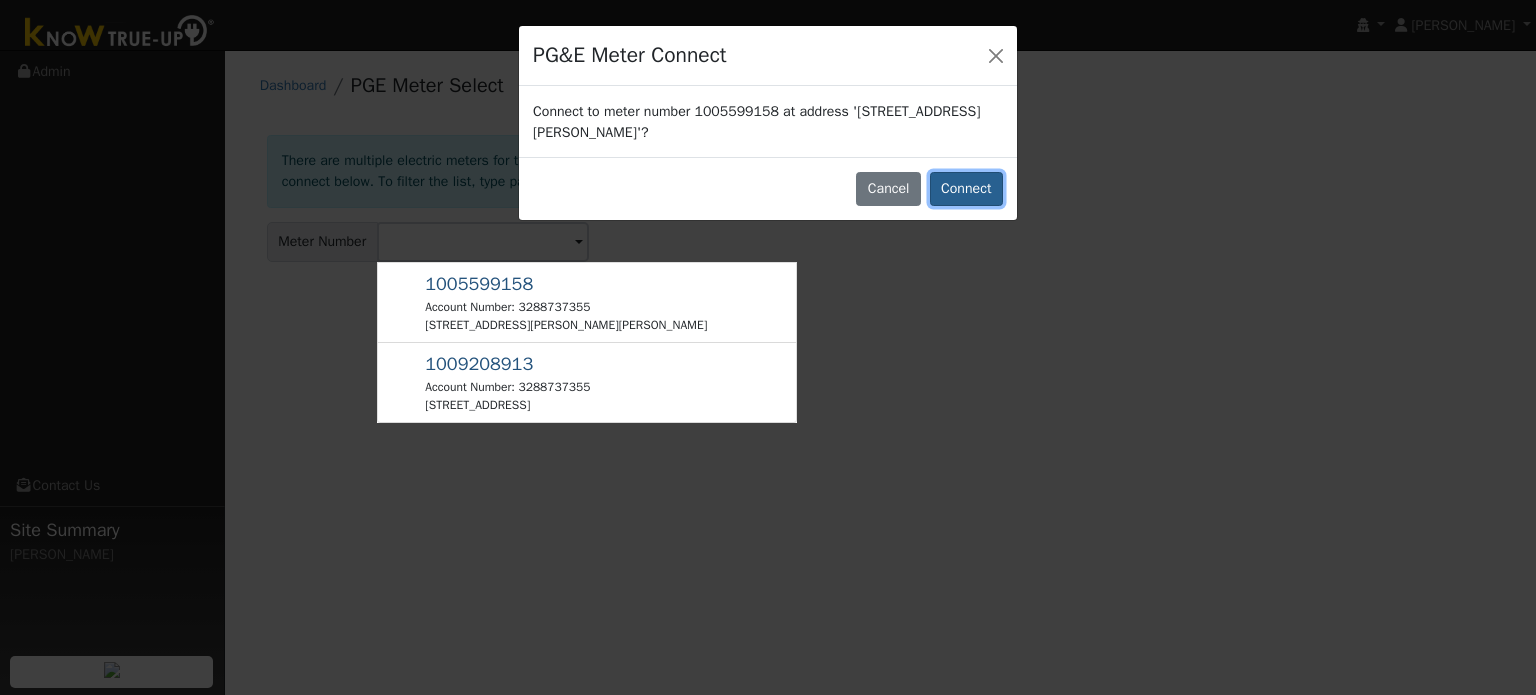 click on "Connect" at bounding box center [966, 189] 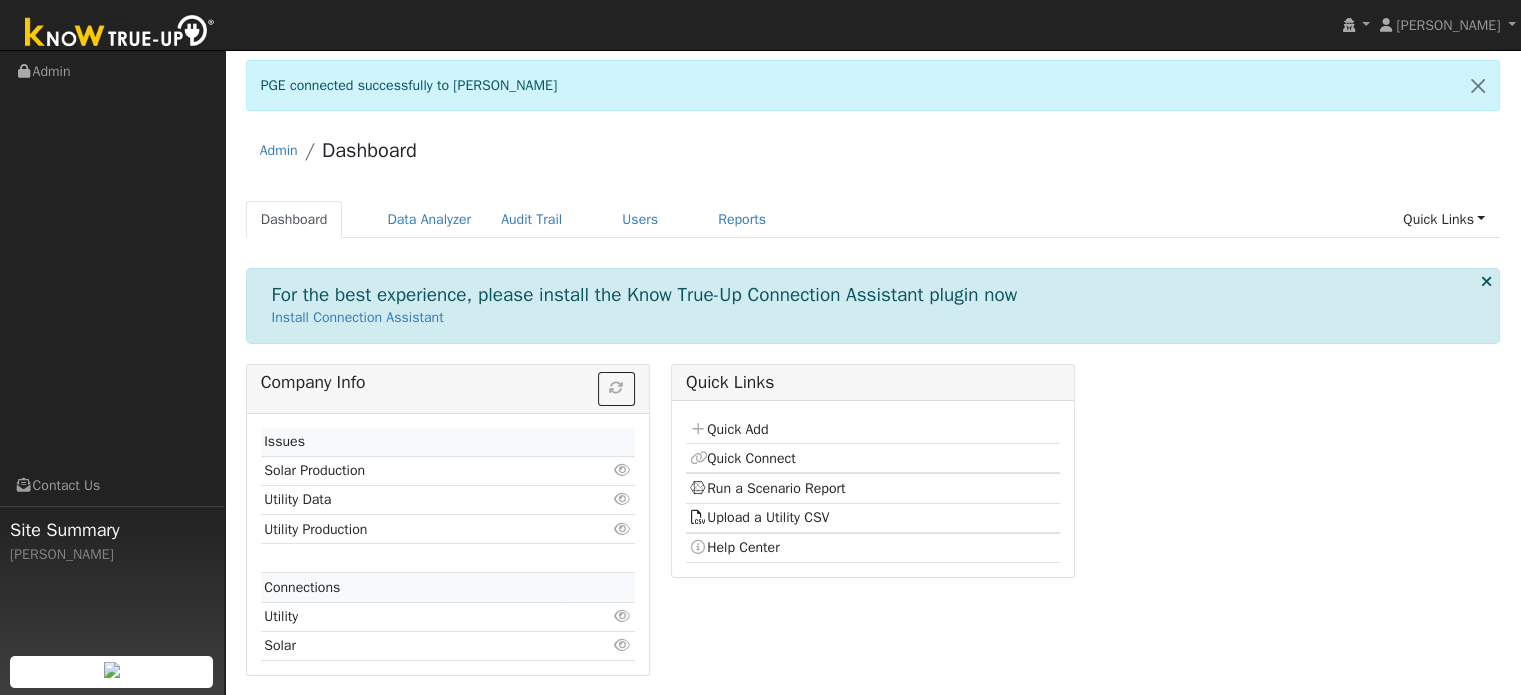 scroll, scrollTop: 3, scrollLeft: 0, axis: vertical 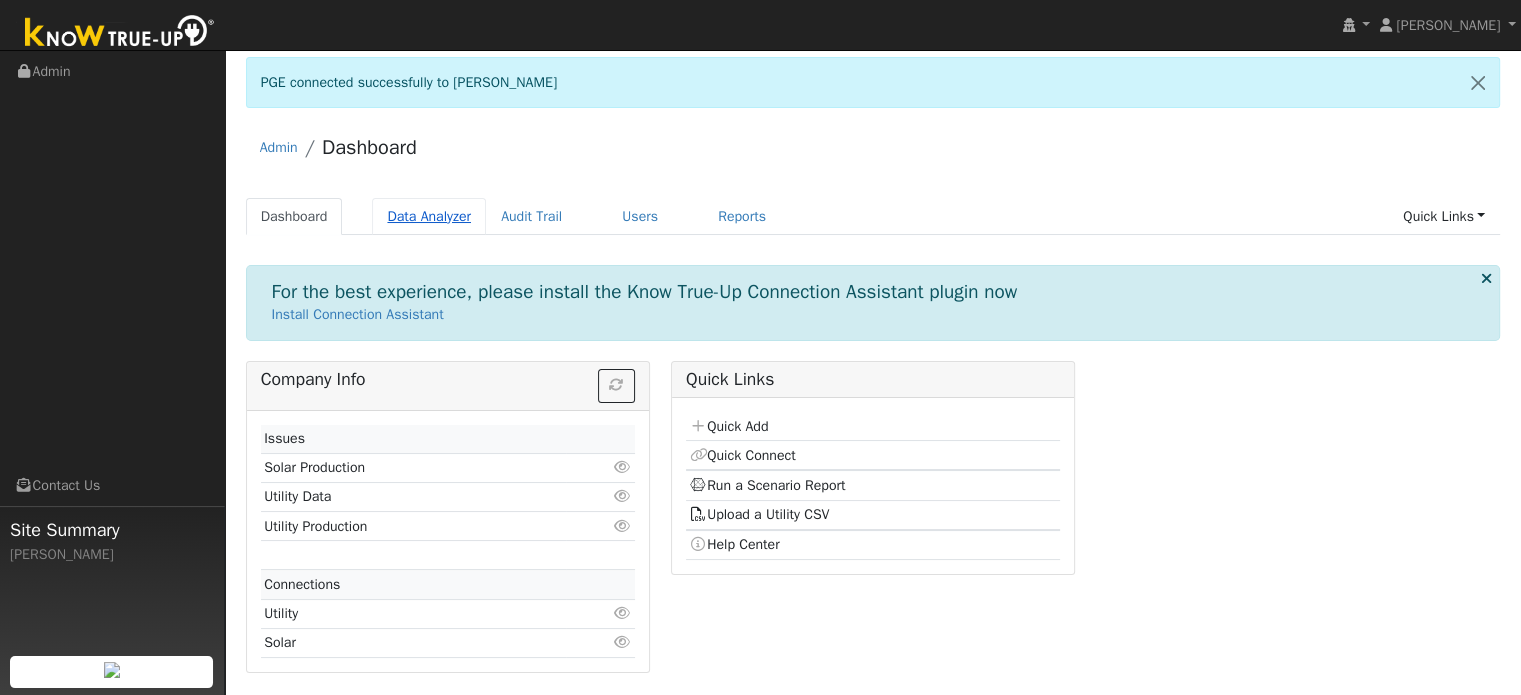 click on "Data Analyzer" at bounding box center [429, 216] 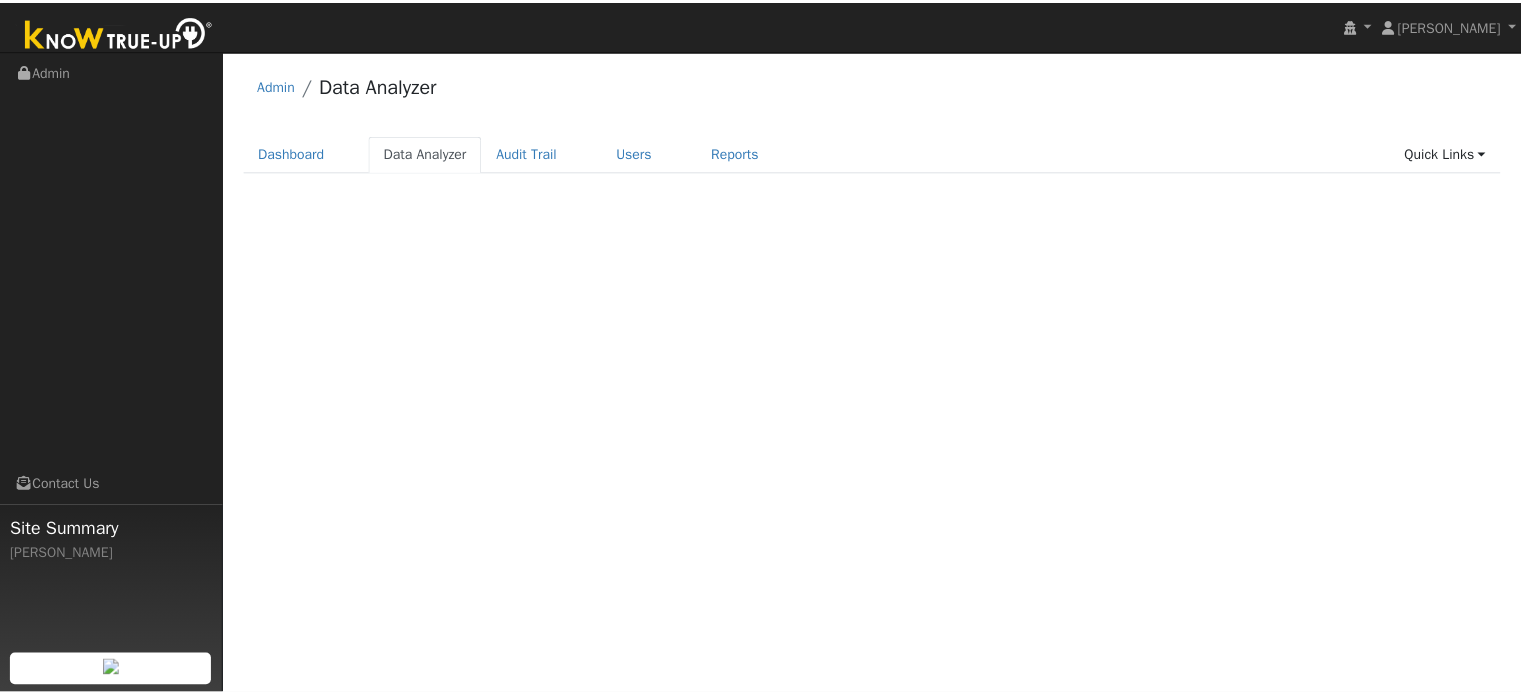 scroll, scrollTop: 0, scrollLeft: 0, axis: both 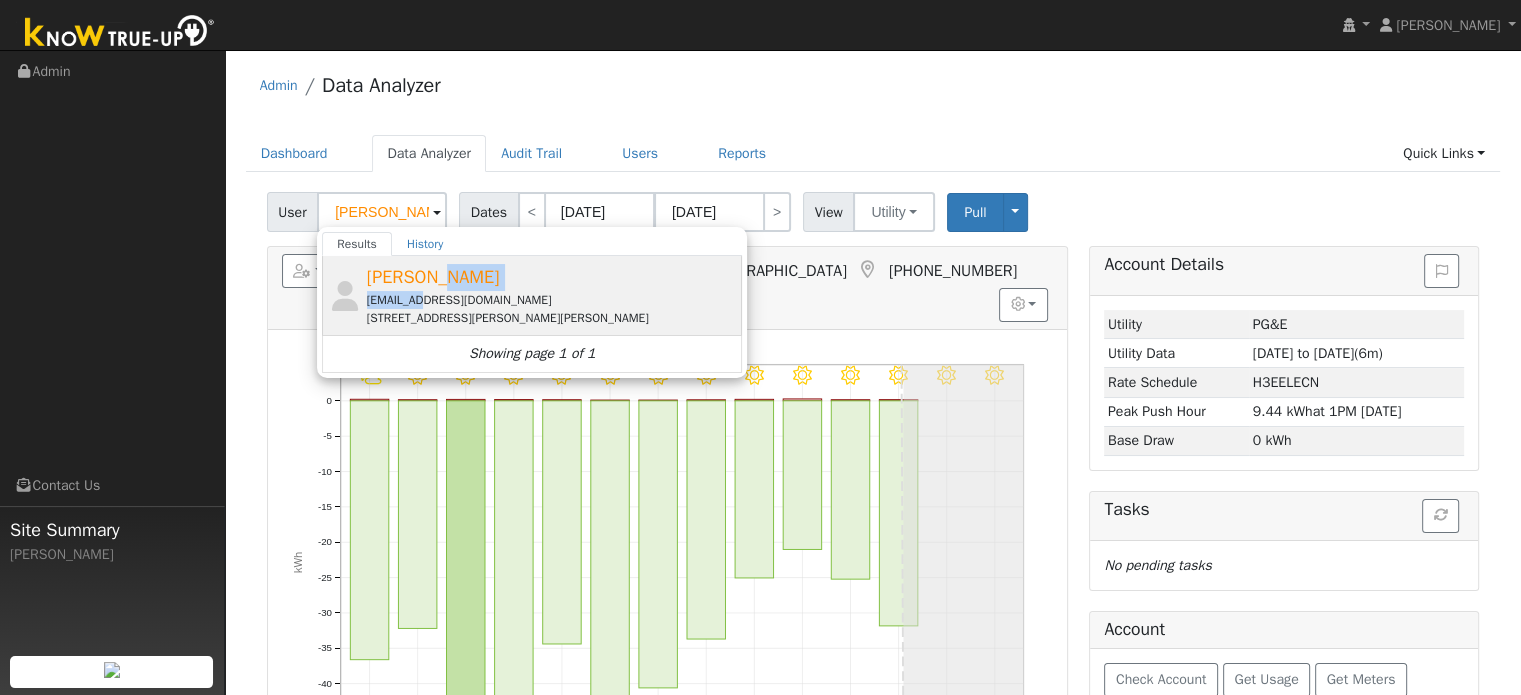 click on "[PERSON_NAME] [EMAIL_ADDRESS][DOMAIN_NAME] [STREET_ADDRESS][PERSON_NAME]" at bounding box center [552, 295] 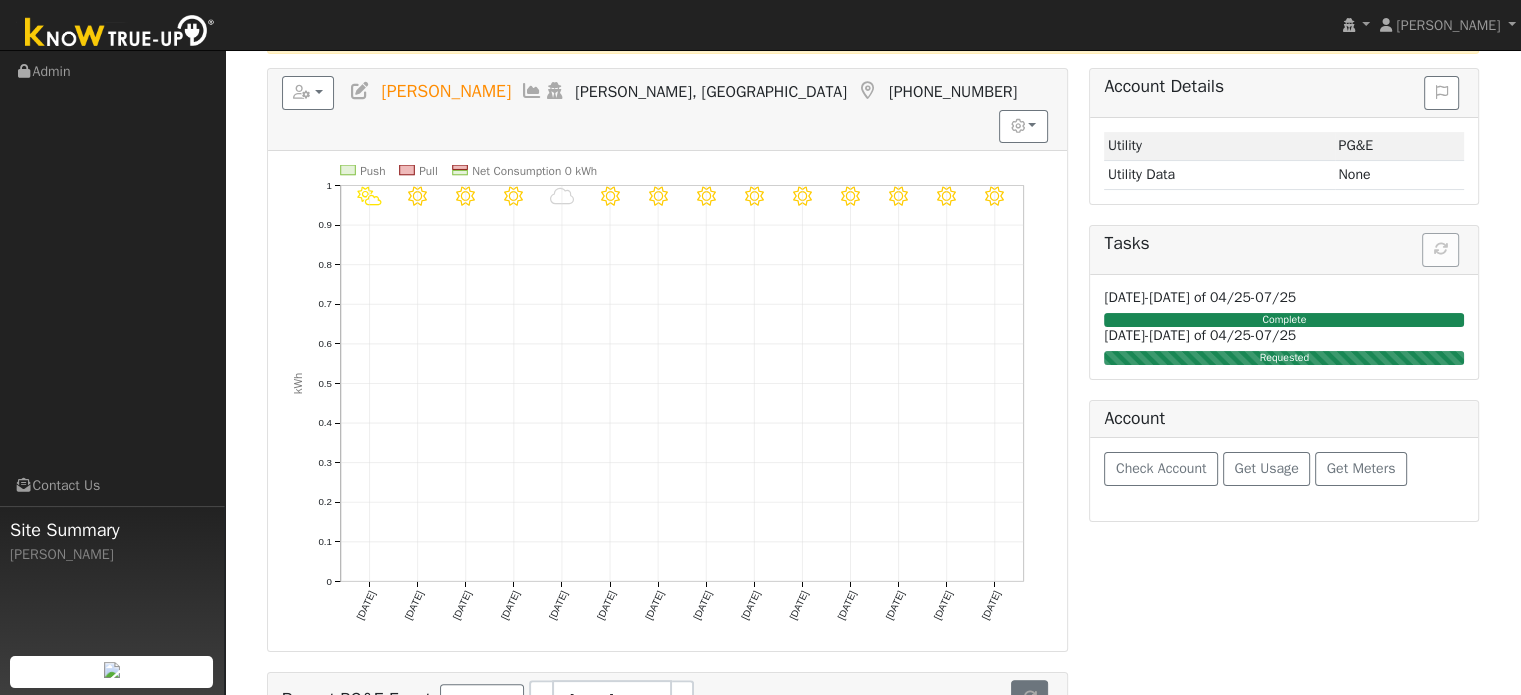 scroll, scrollTop: 100, scrollLeft: 0, axis: vertical 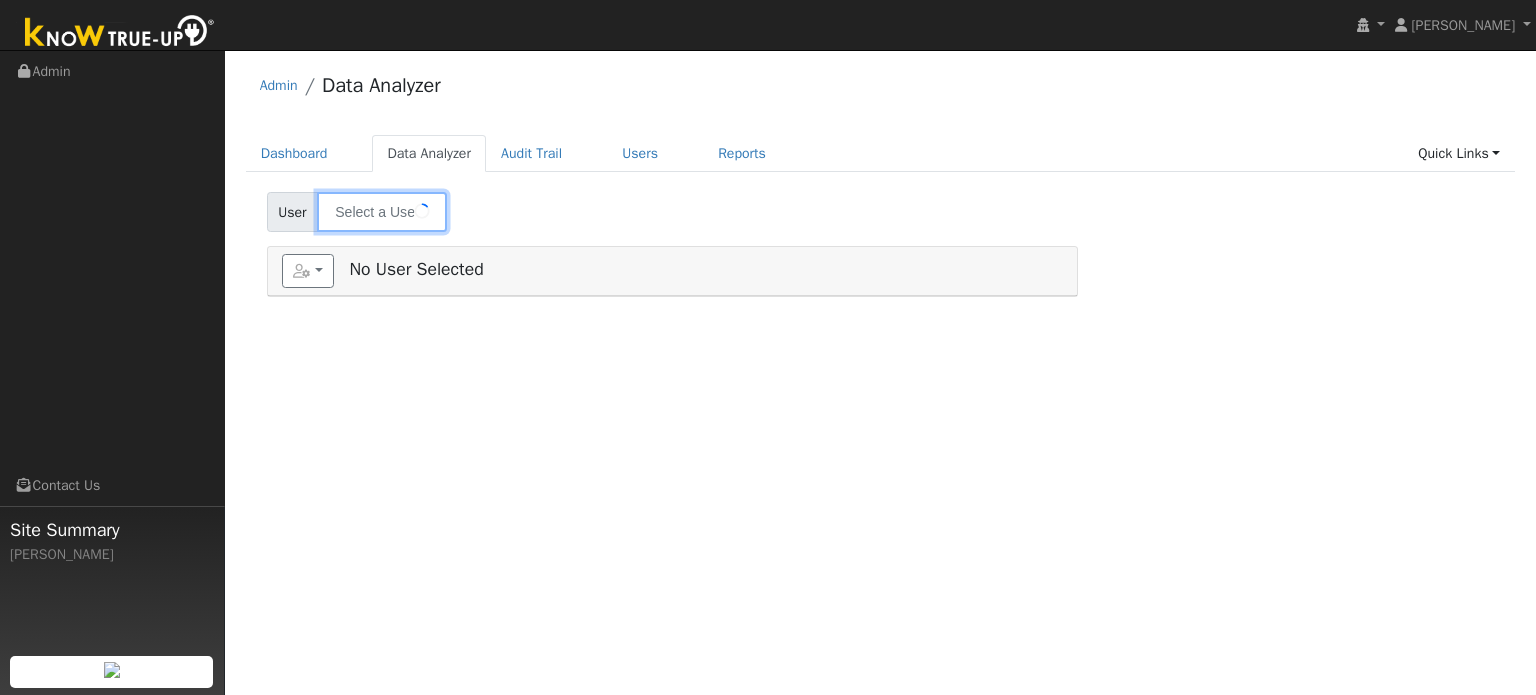 type on "[PERSON_NAME]" 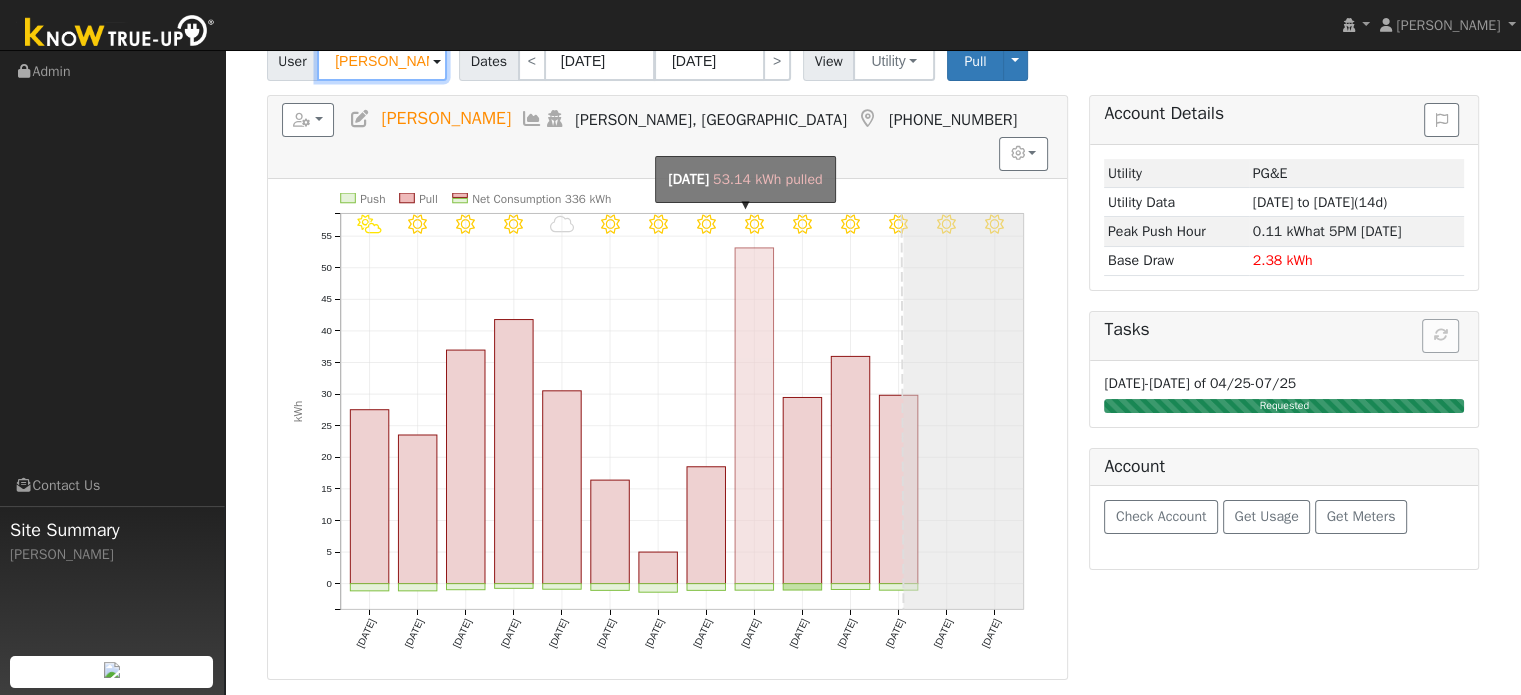 scroll, scrollTop: 0, scrollLeft: 0, axis: both 